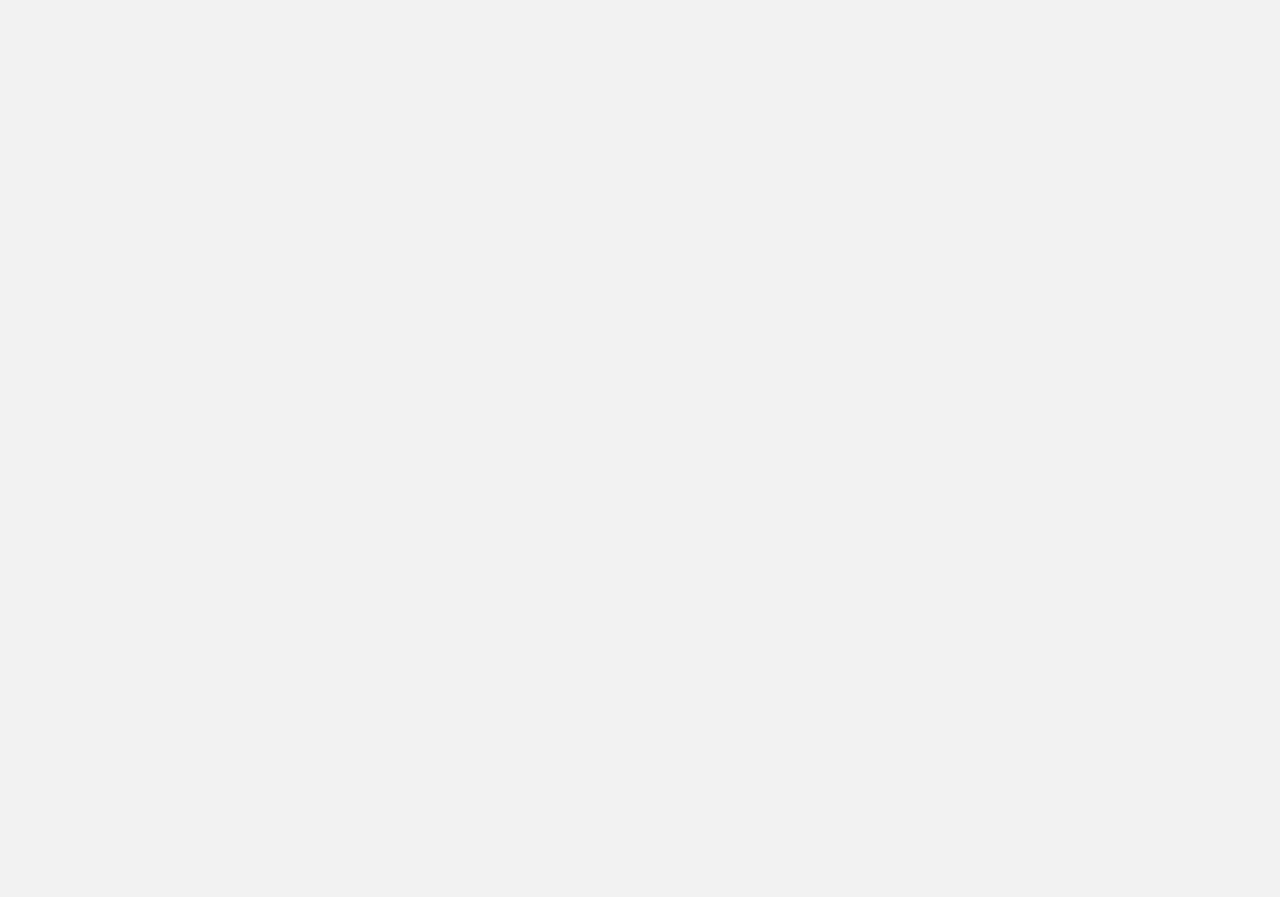 scroll, scrollTop: 0, scrollLeft: 0, axis: both 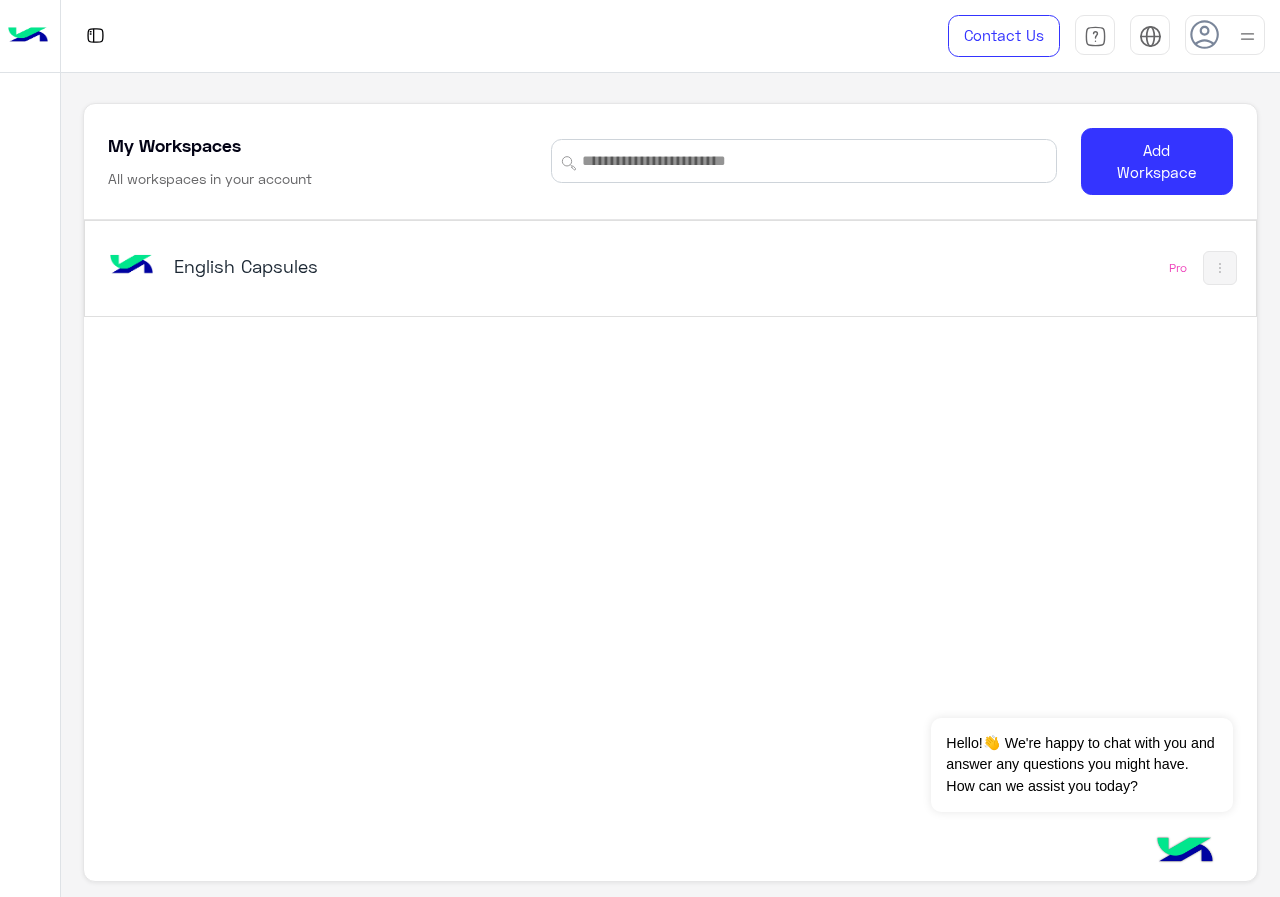click on "English Capsules" at bounding box center (444, 268) 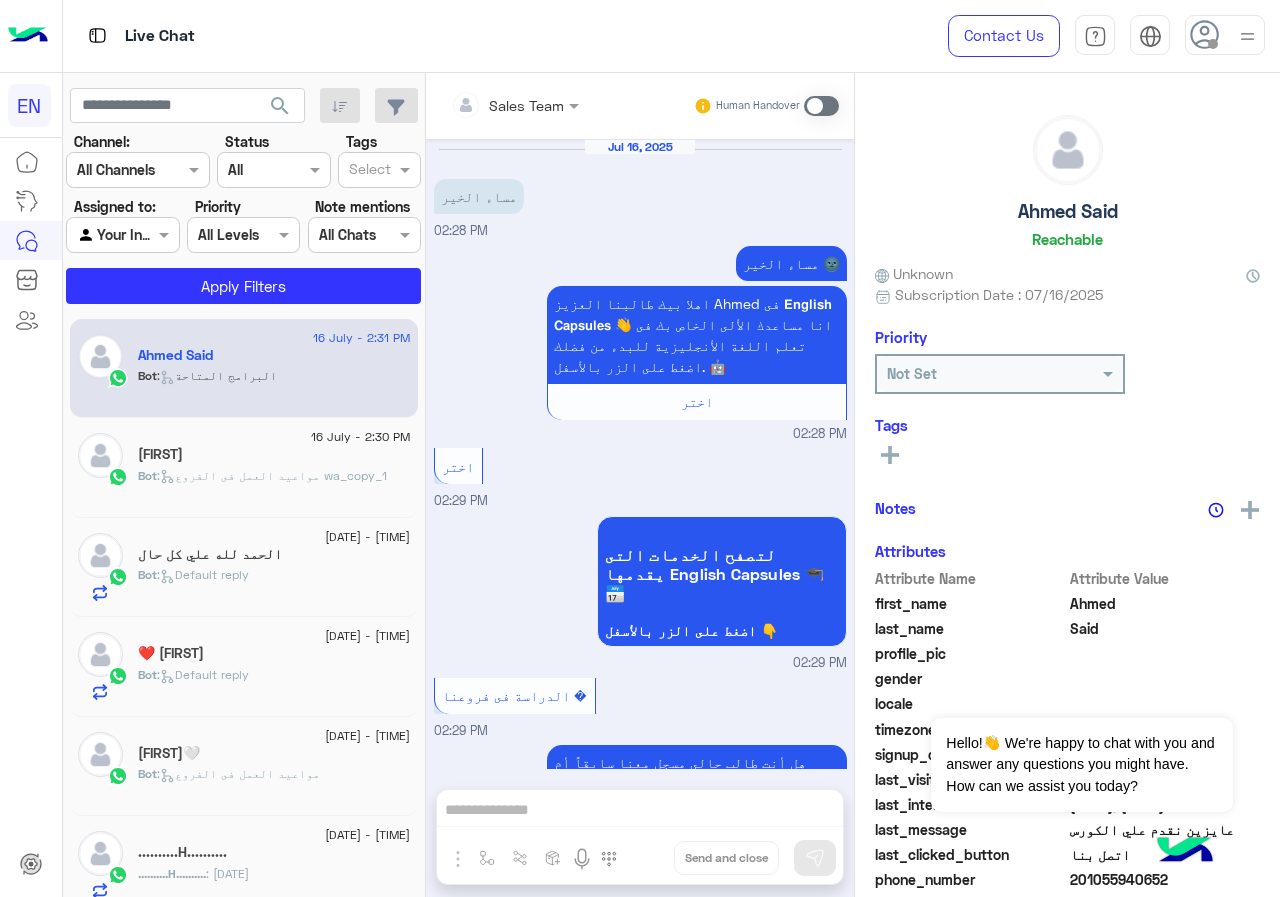 scroll, scrollTop: 2091, scrollLeft: 0, axis: vertical 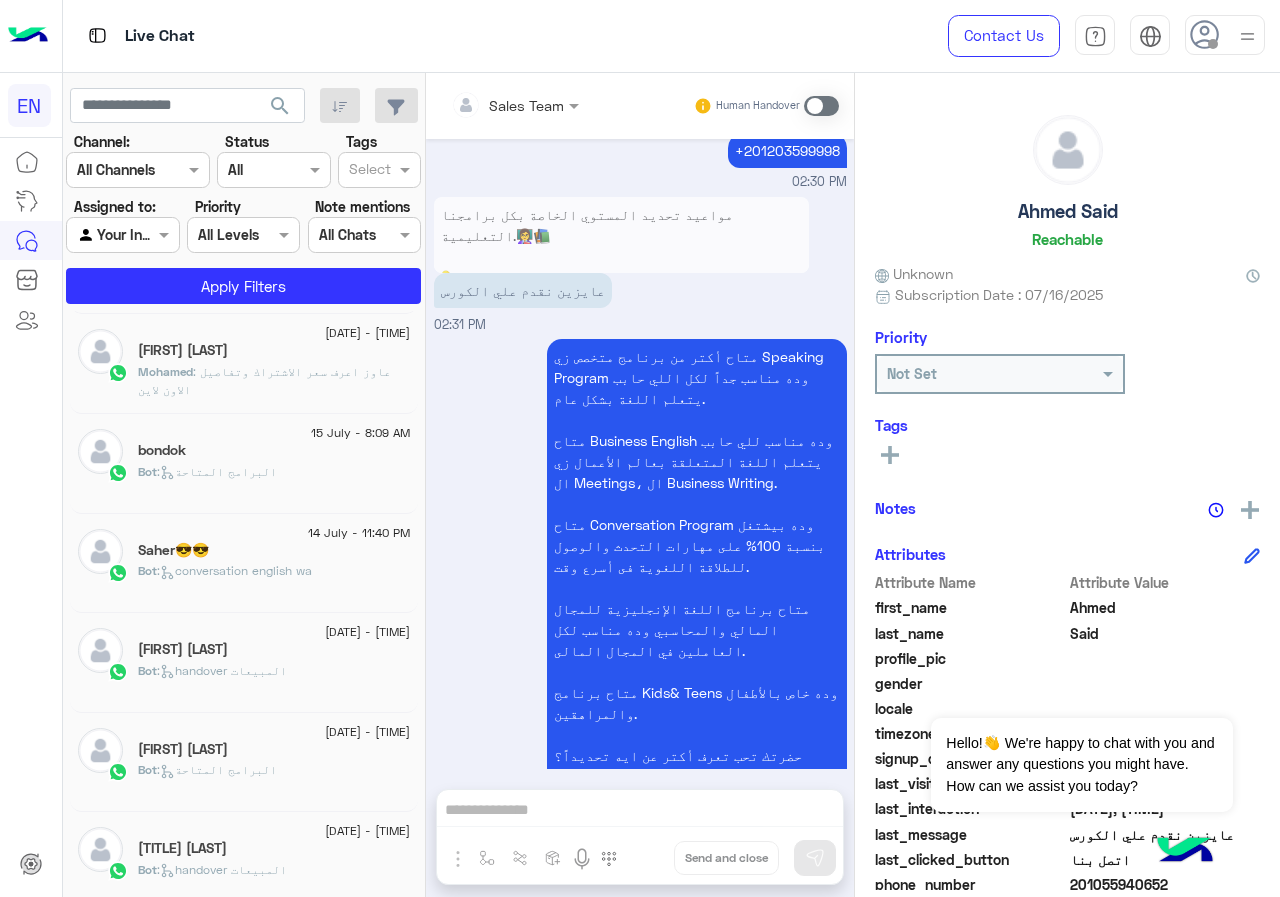 click on "Bot :   handover المبيعات" 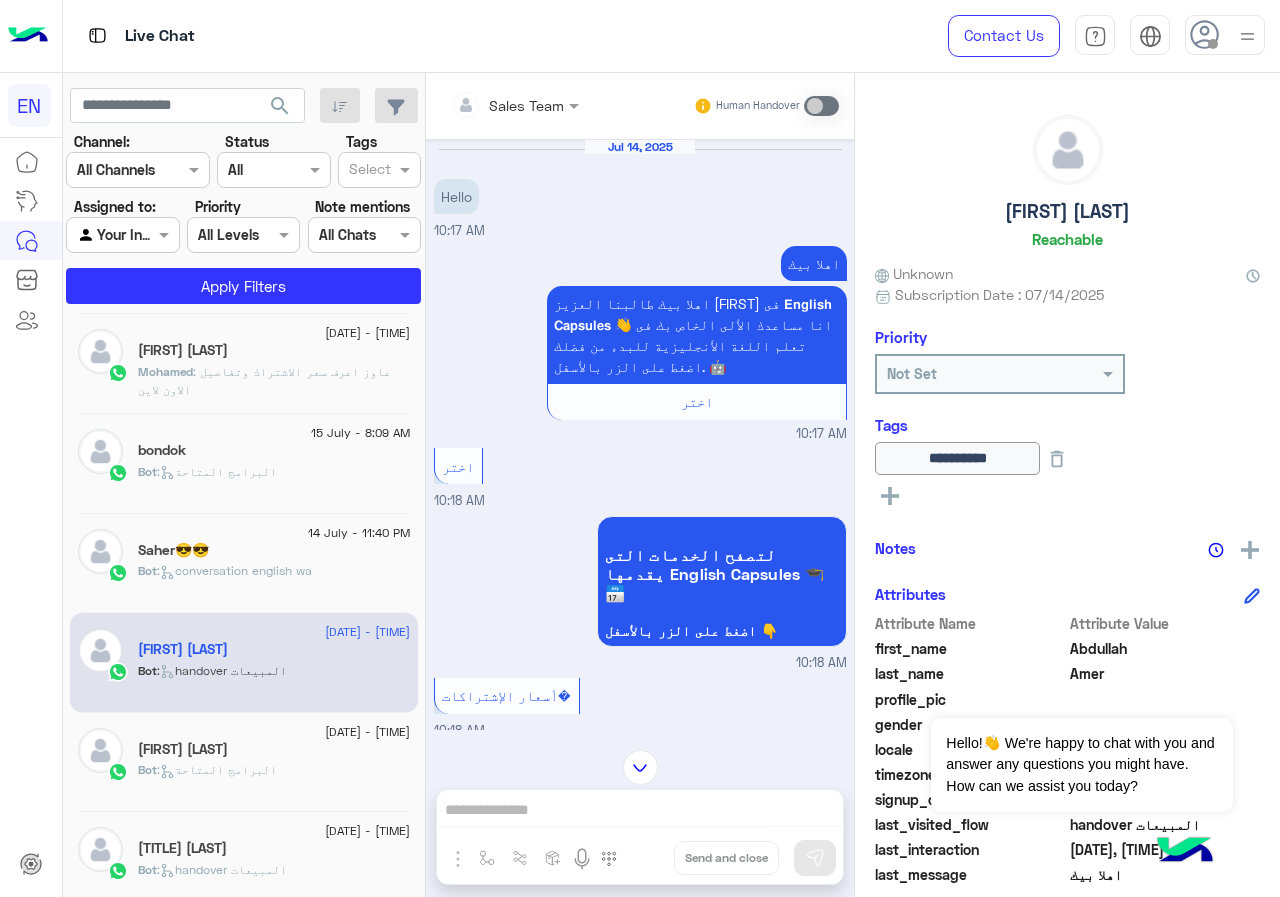 scroll, scrollTop: 200, scrollLeft: 0, axis: vertical 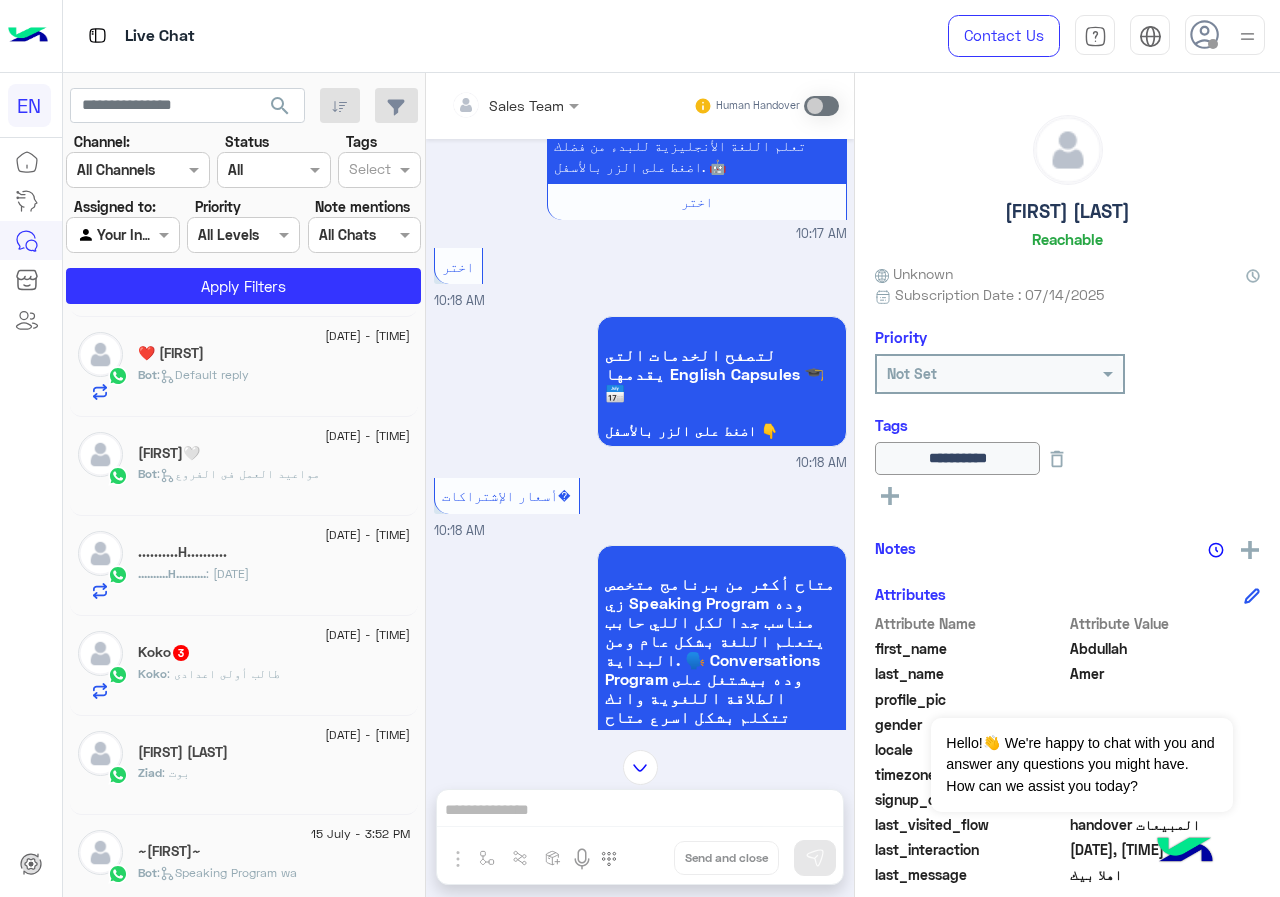 click on "..........H.........." 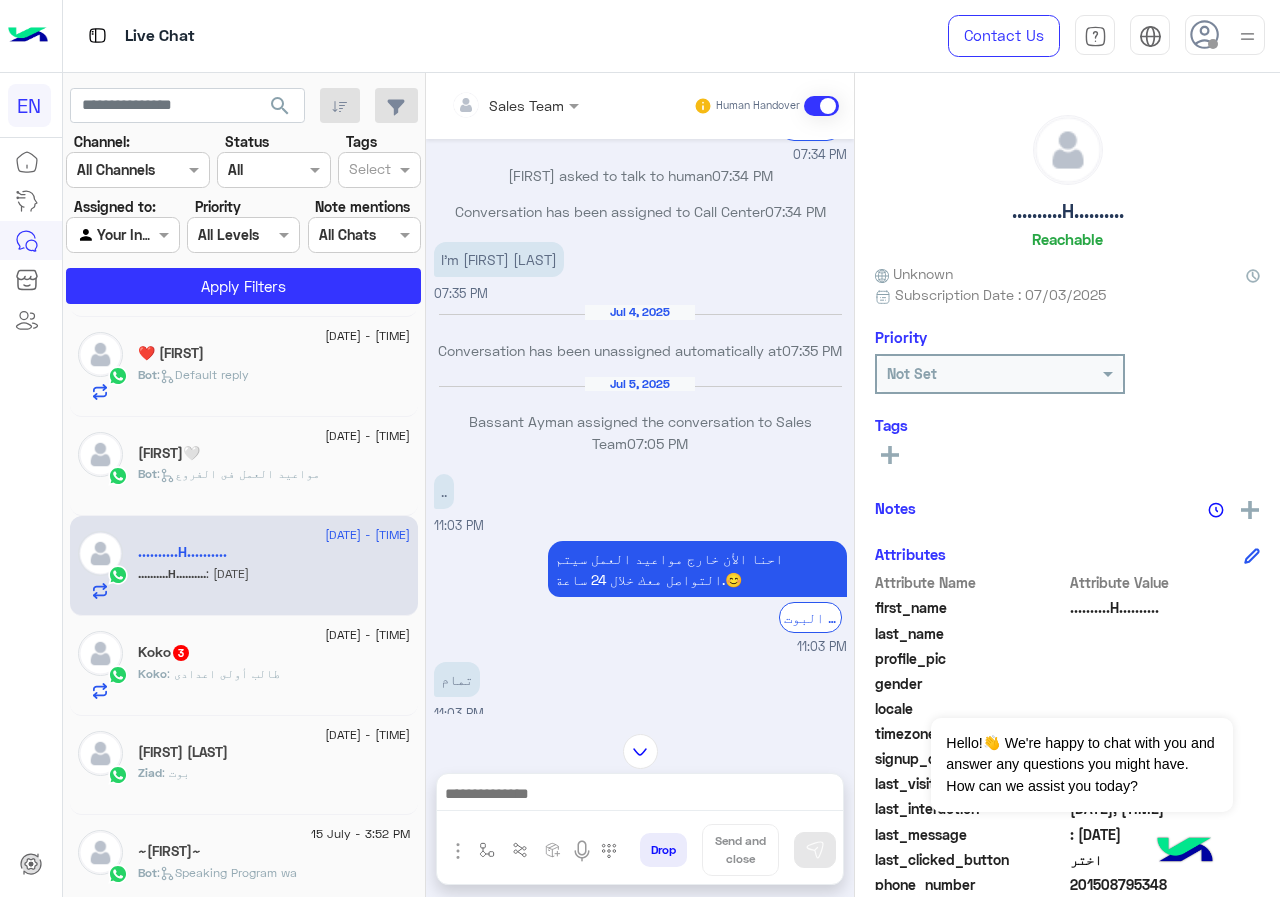 scroll, scrollTop: 730, scrollLeft: 0, axis: vertical 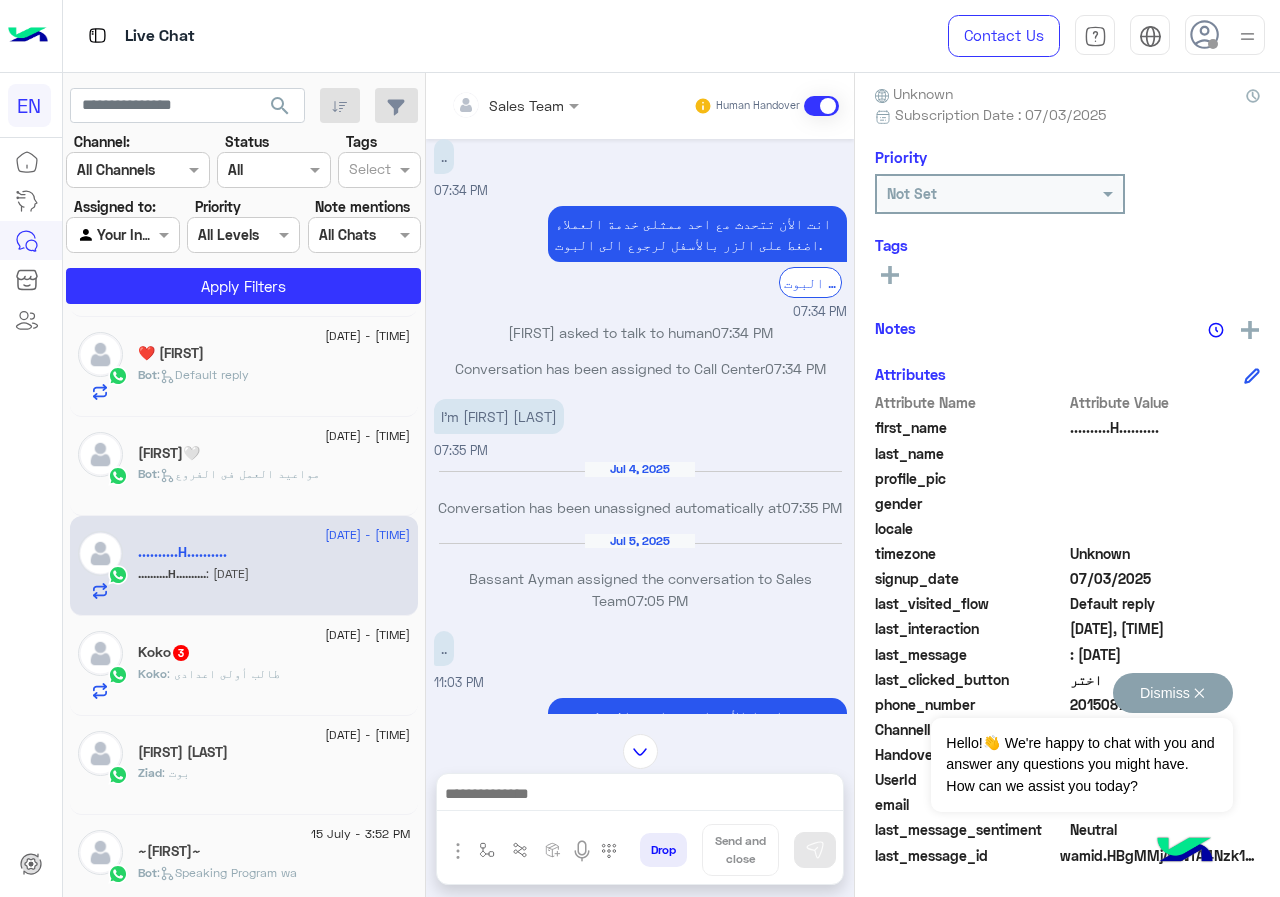 click on "Dismiss ✕" at bounding box center (1173, 693) 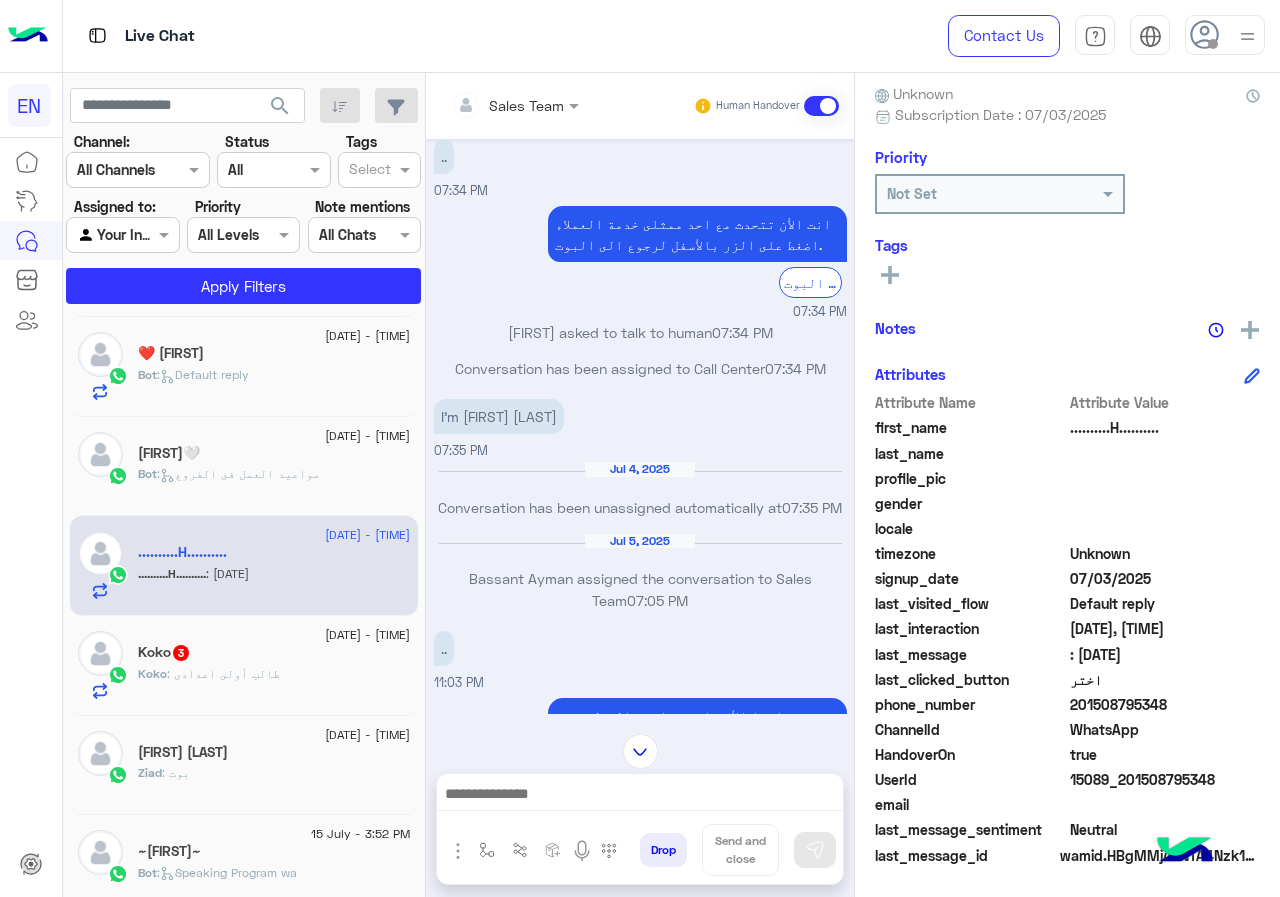click on "201508795348" 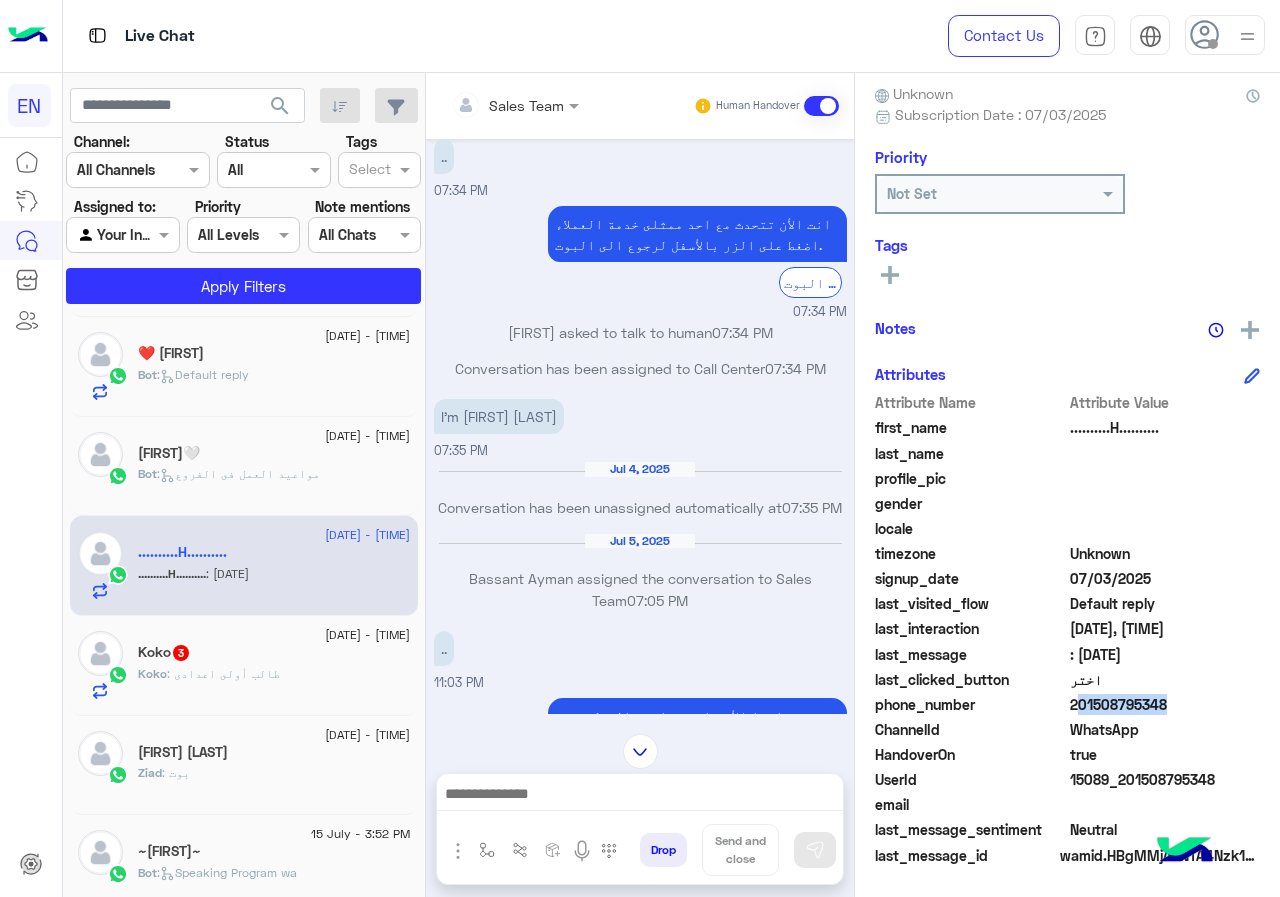 click on "201508795348" 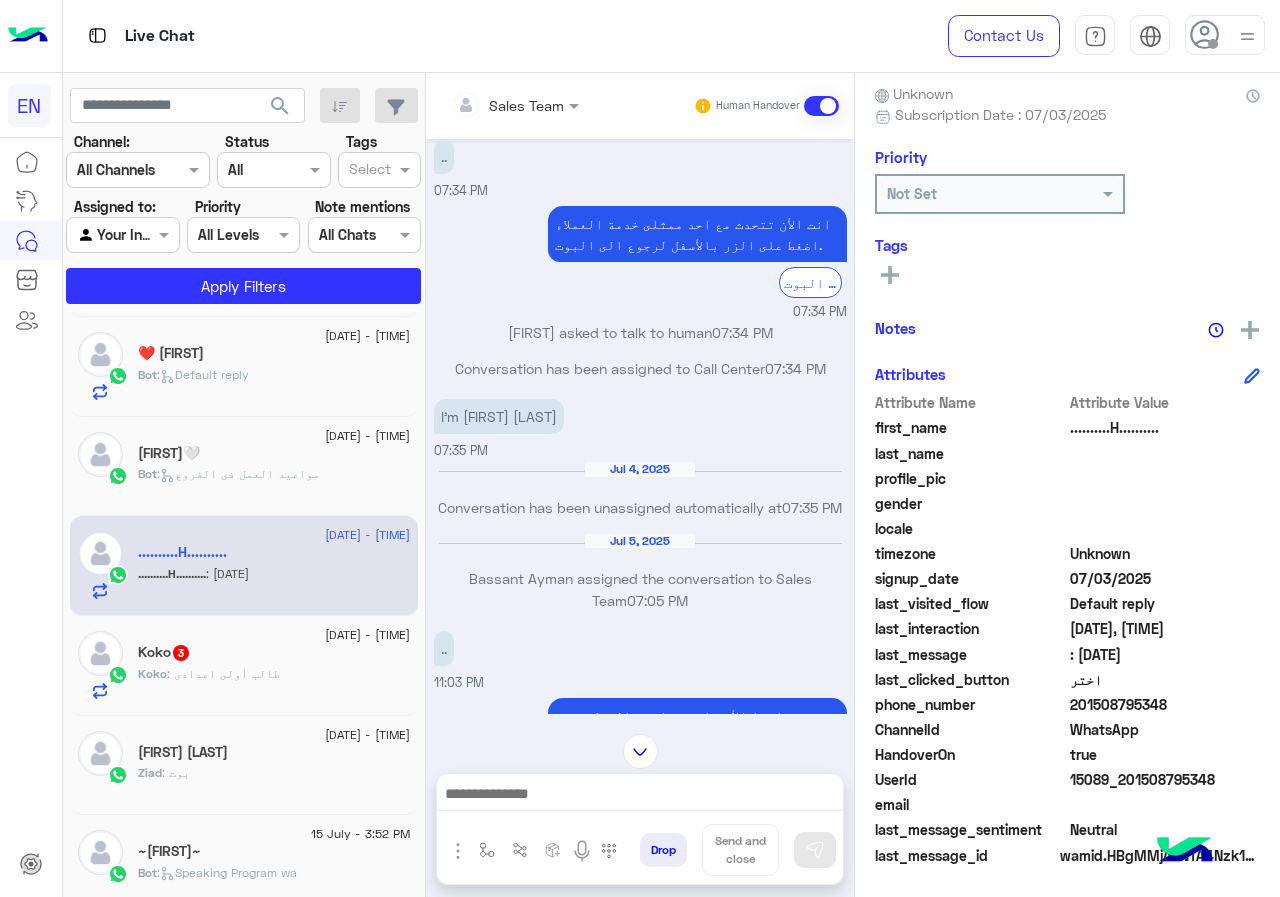 click on ":   مواعيد العمل فى الفروع" 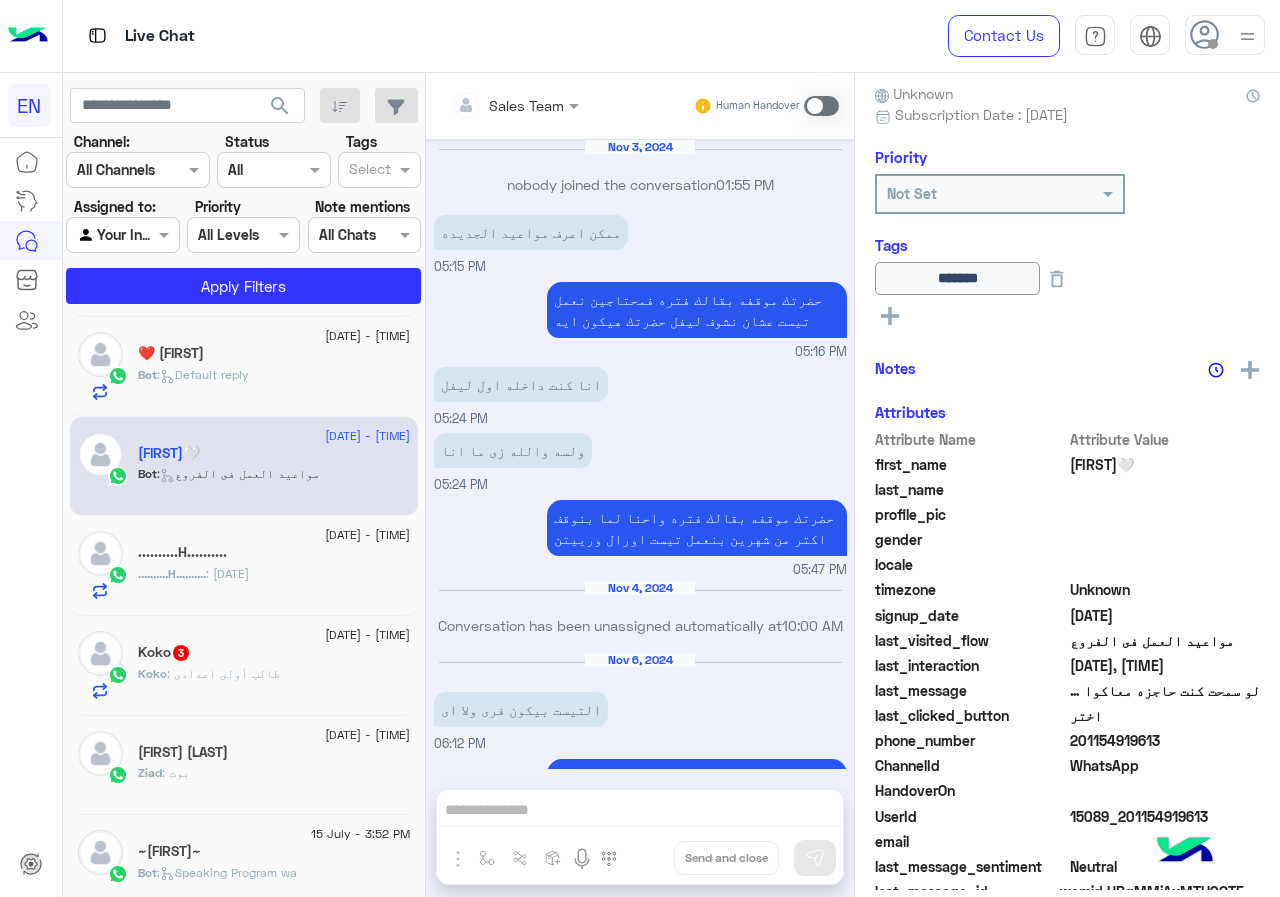 scroll, scrollTop: 1095, scrollLeft: 0, axis: vertical 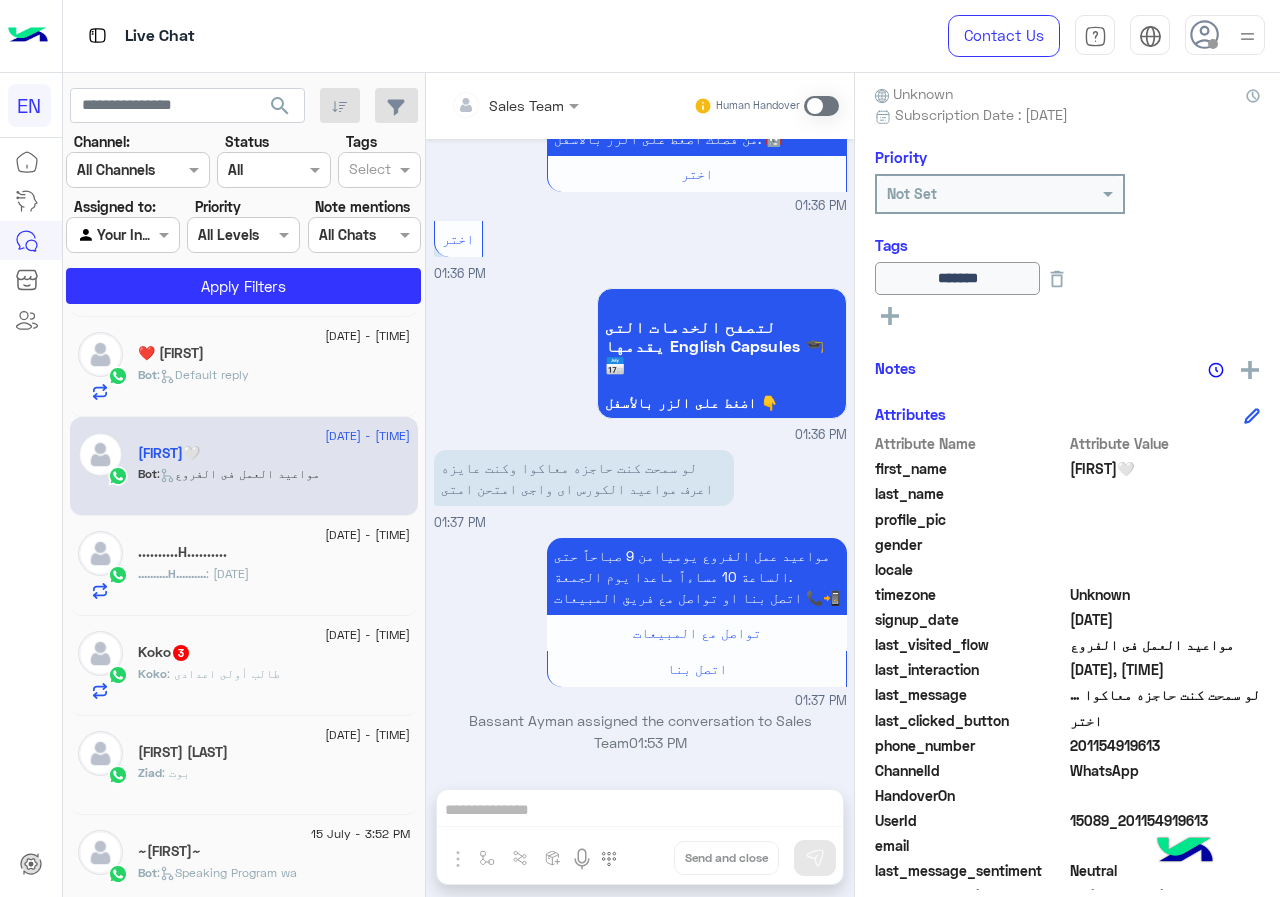 click on "Bot :   Default reply" 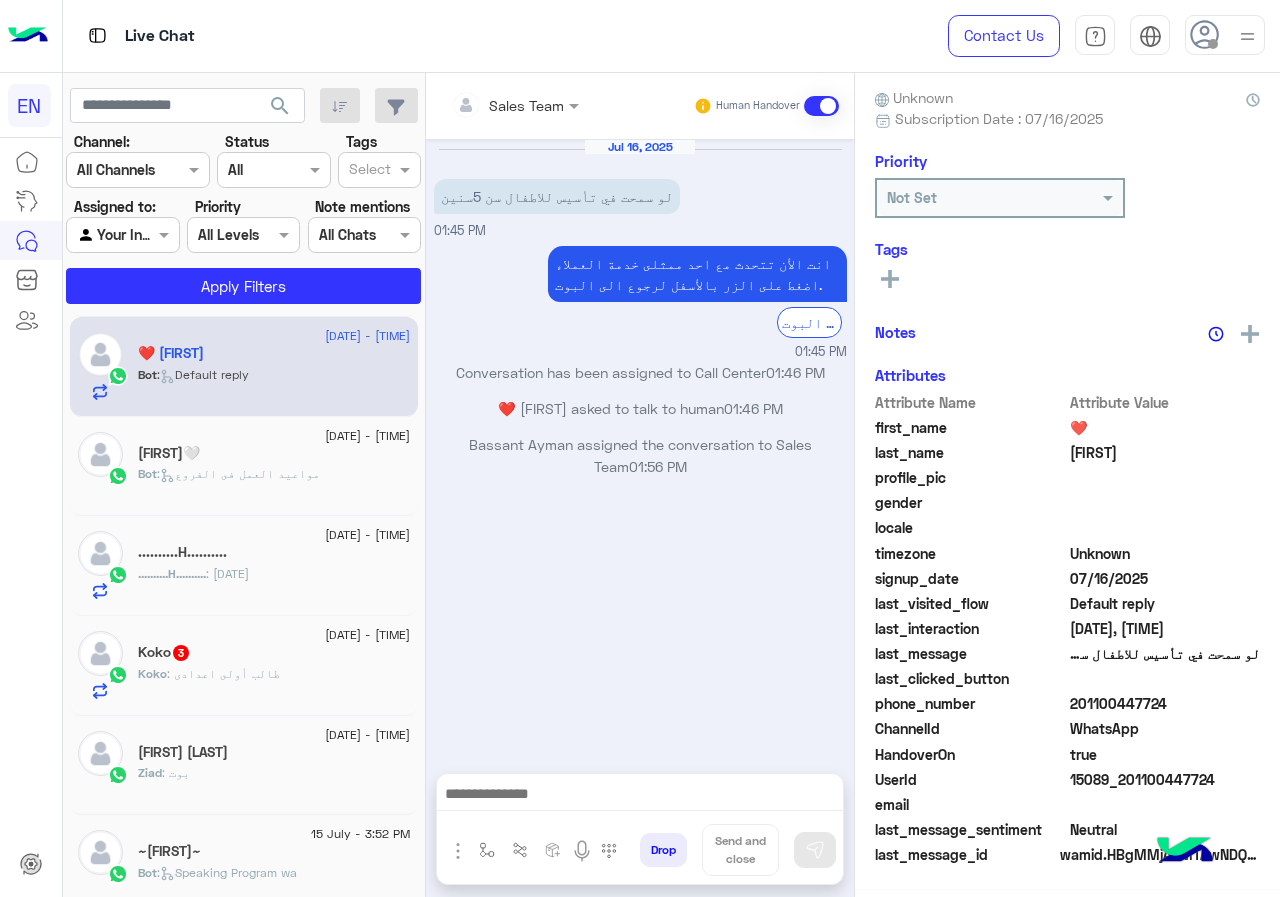 scroll, scrollTop: 180, scrollLeft: 0, axis: vertical 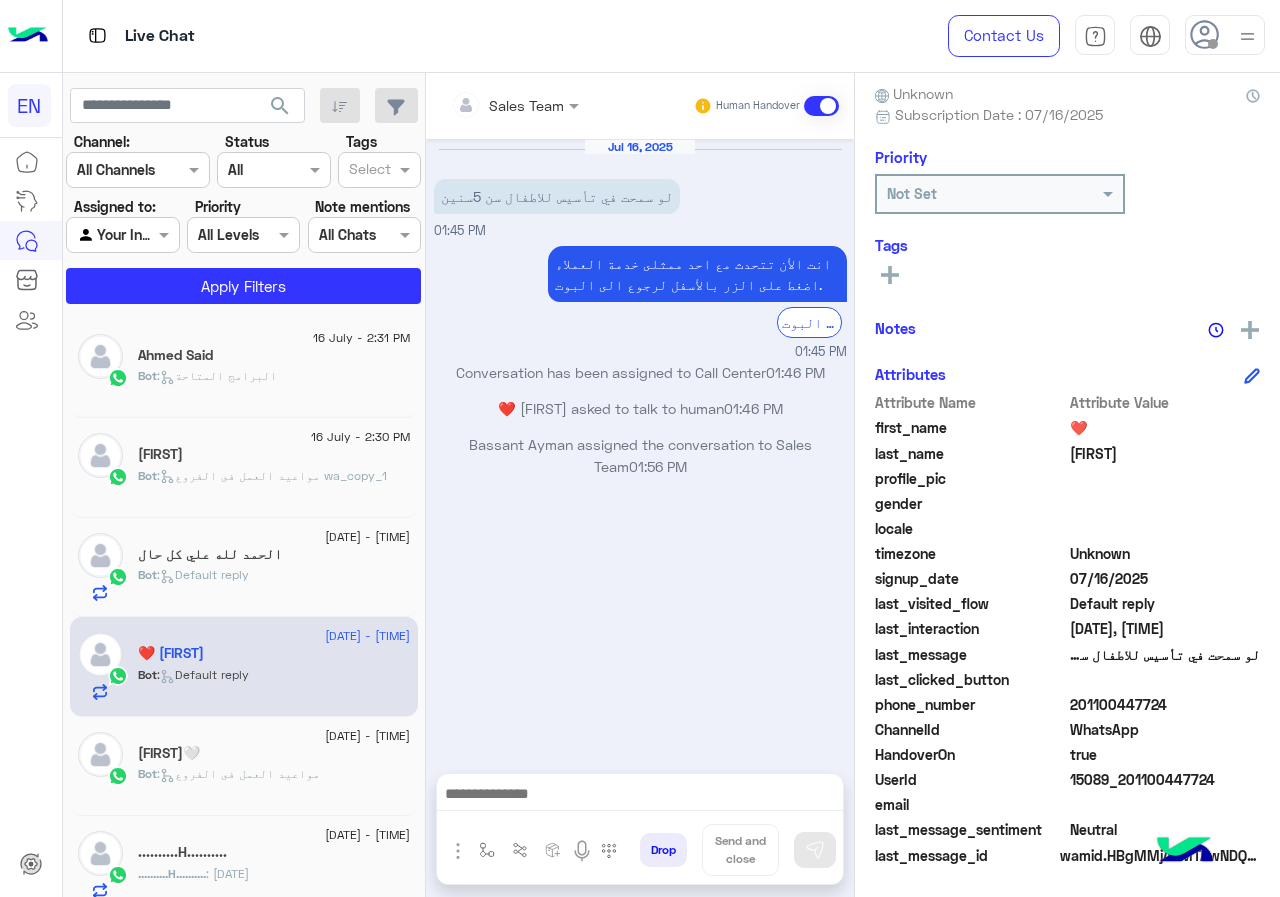 click on "Bot :   البرامج المتاحة" 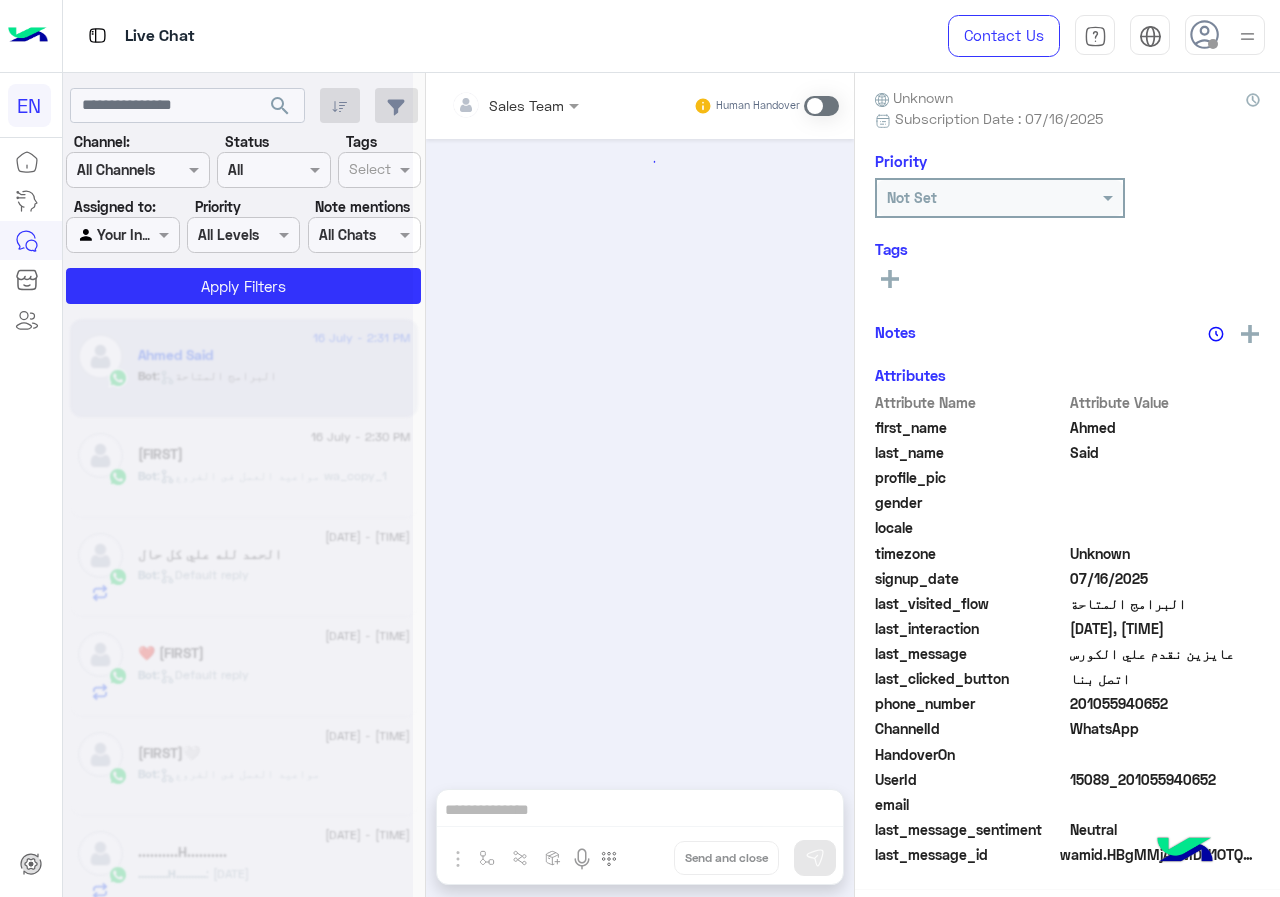 scroll, scrollTop: 176, scrollLeft: 0, axis: vertical 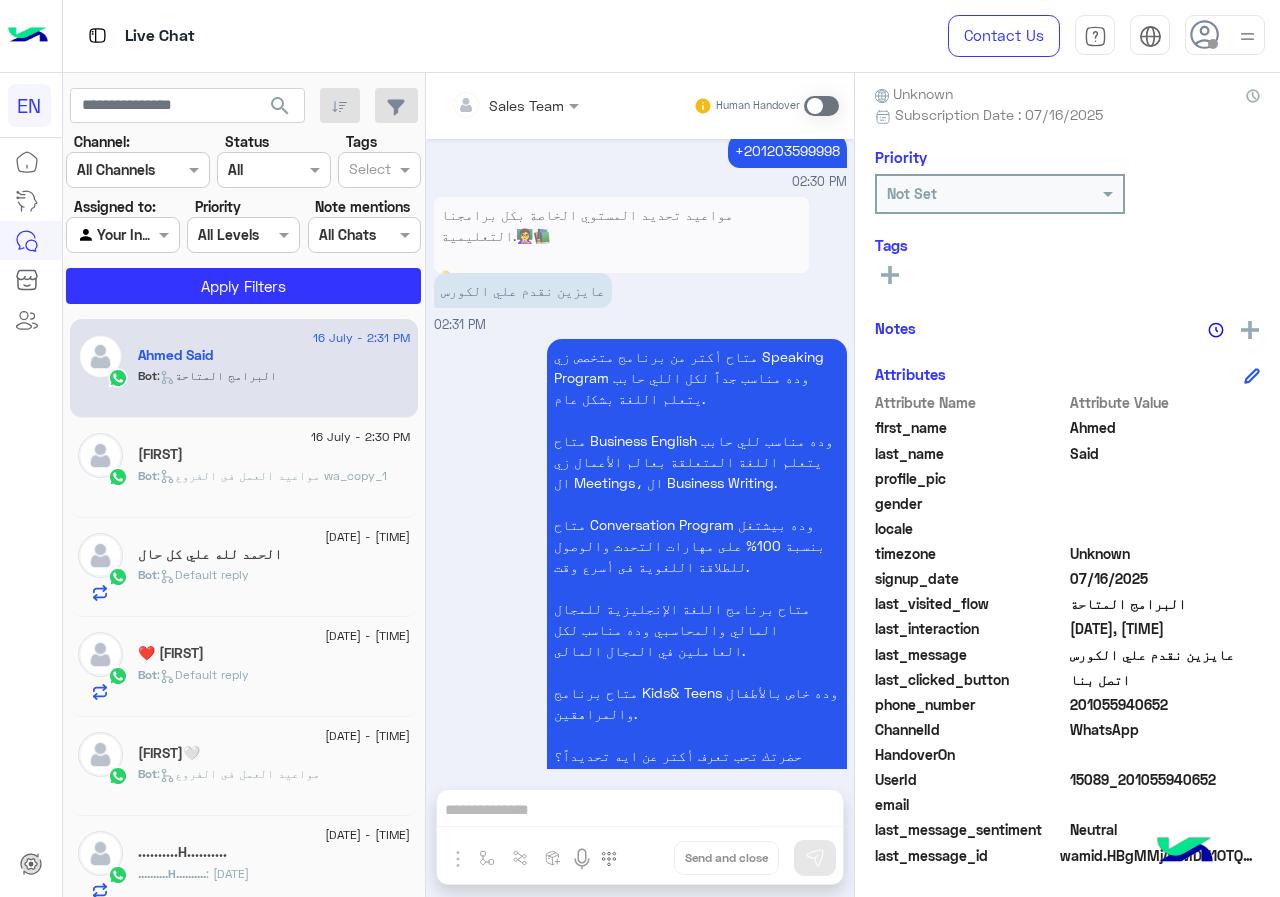 click on "❤️ [FIRST]" 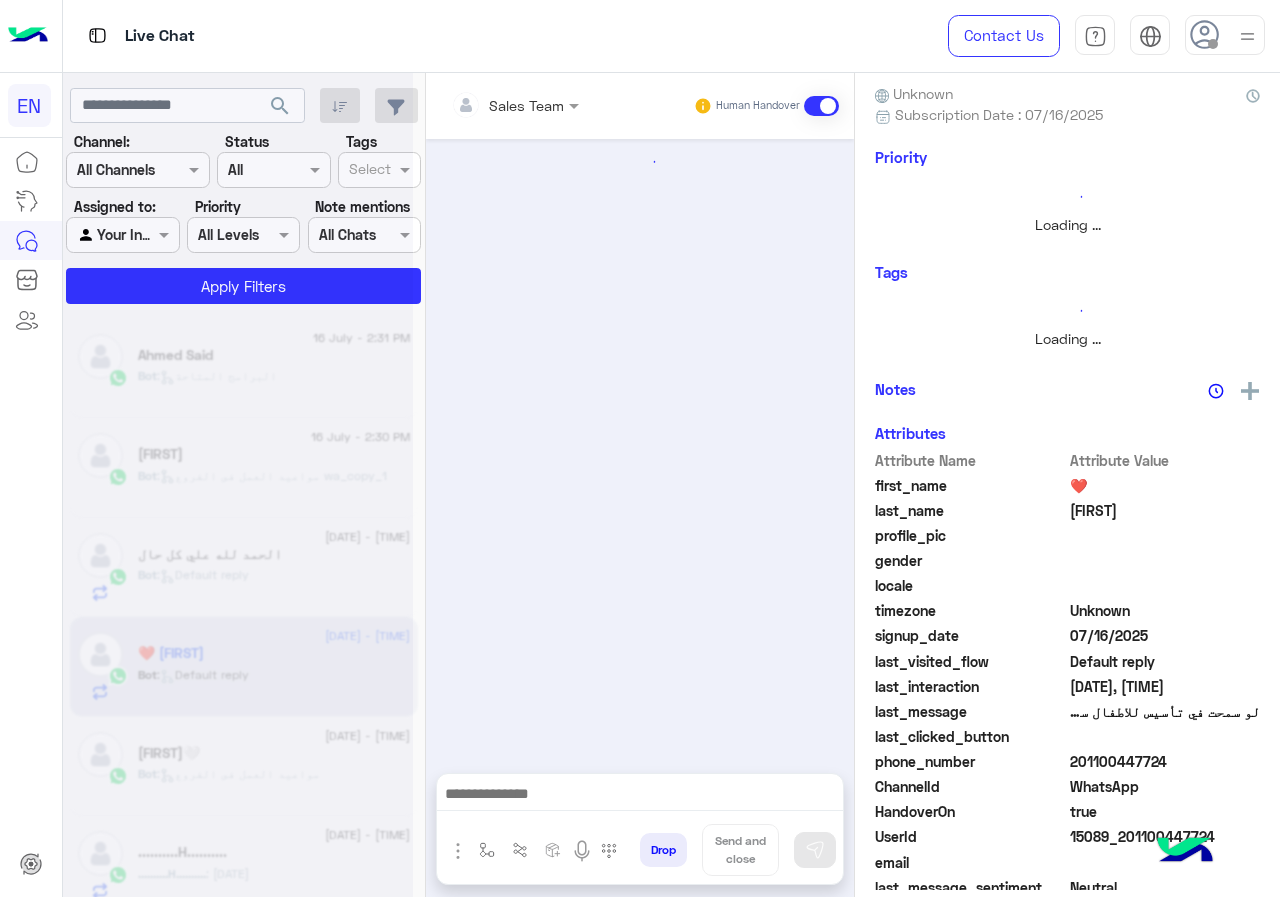 scroll, scrollTop: 0, scrollLeft: 0, axis: both 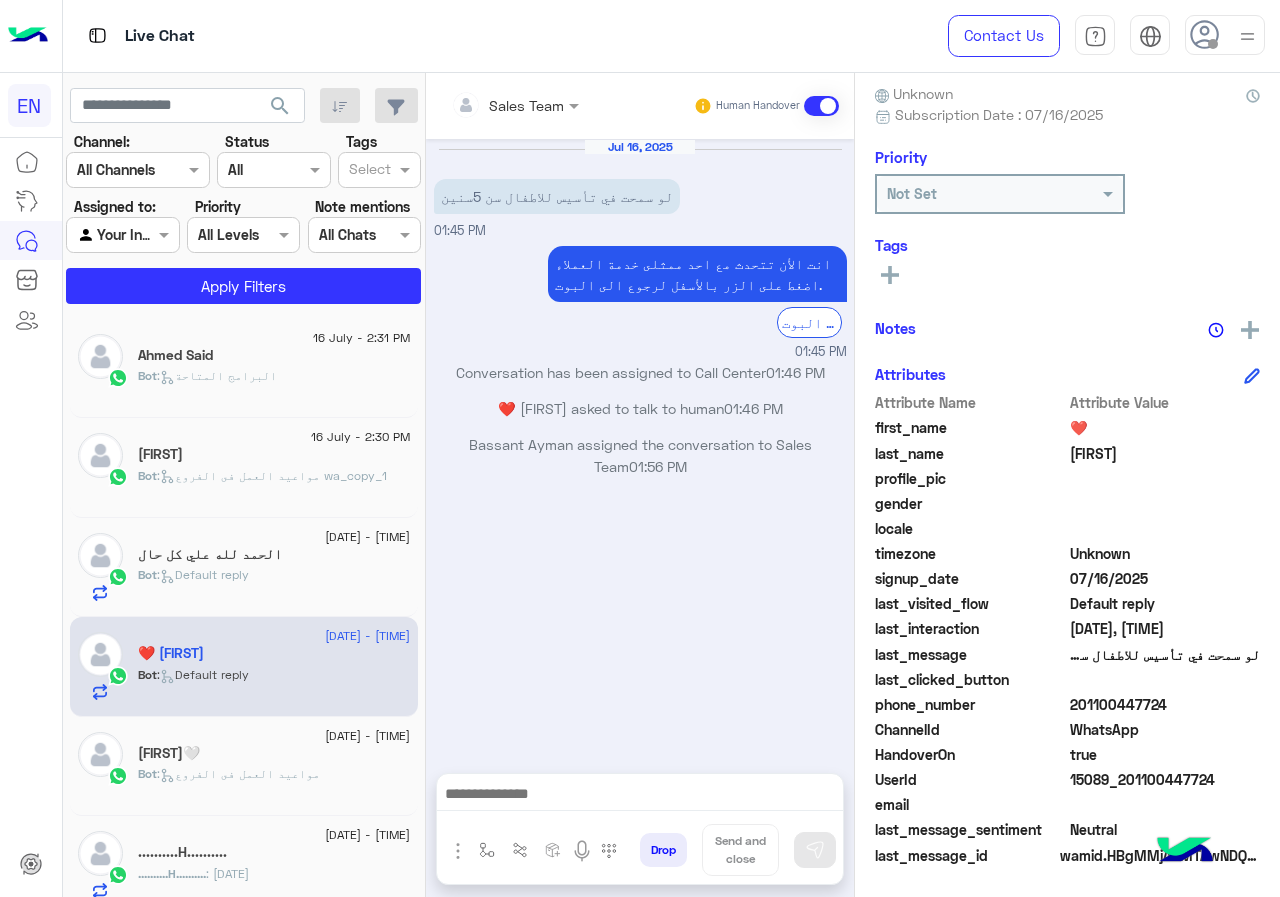 click on "201100447724" 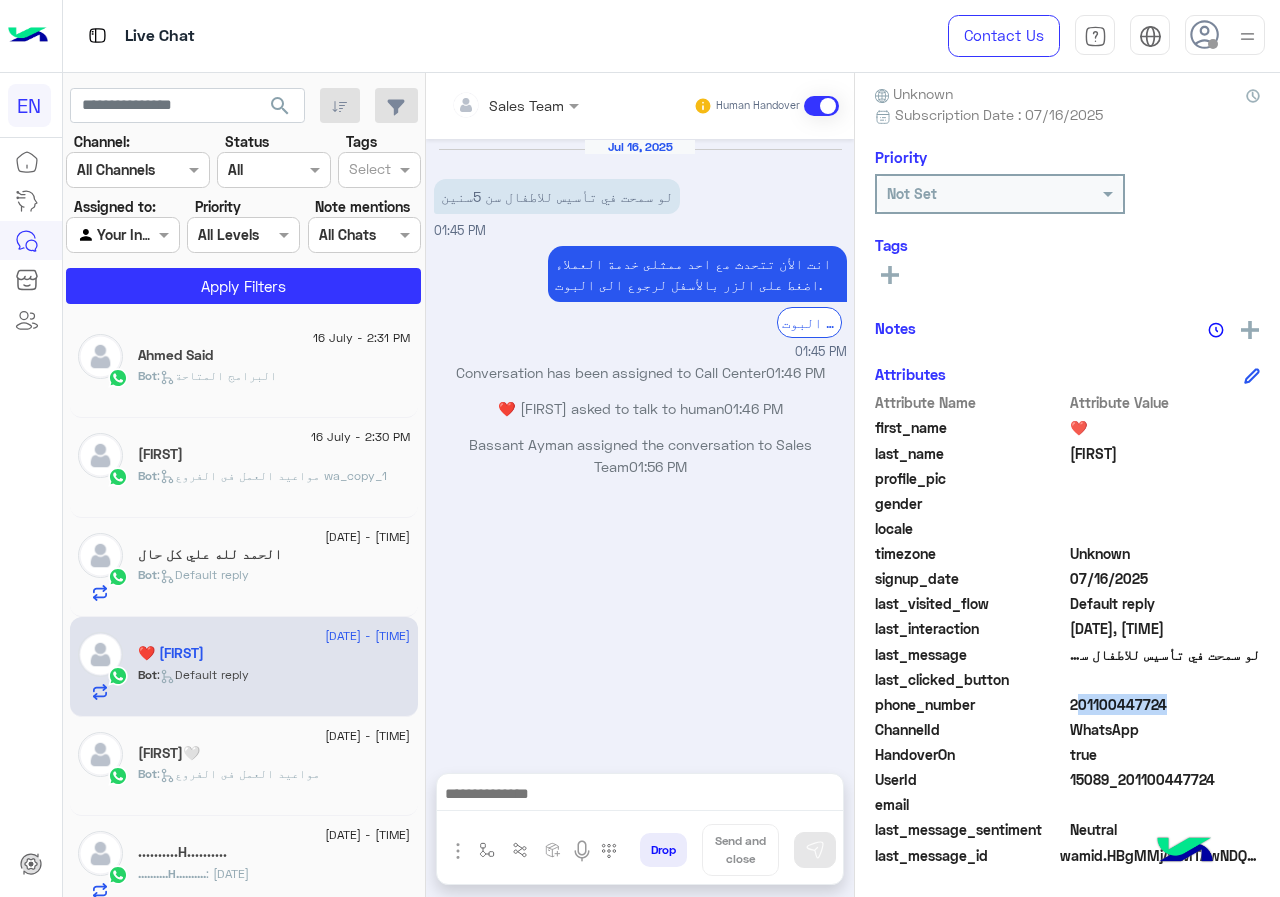 click on "201100447724" 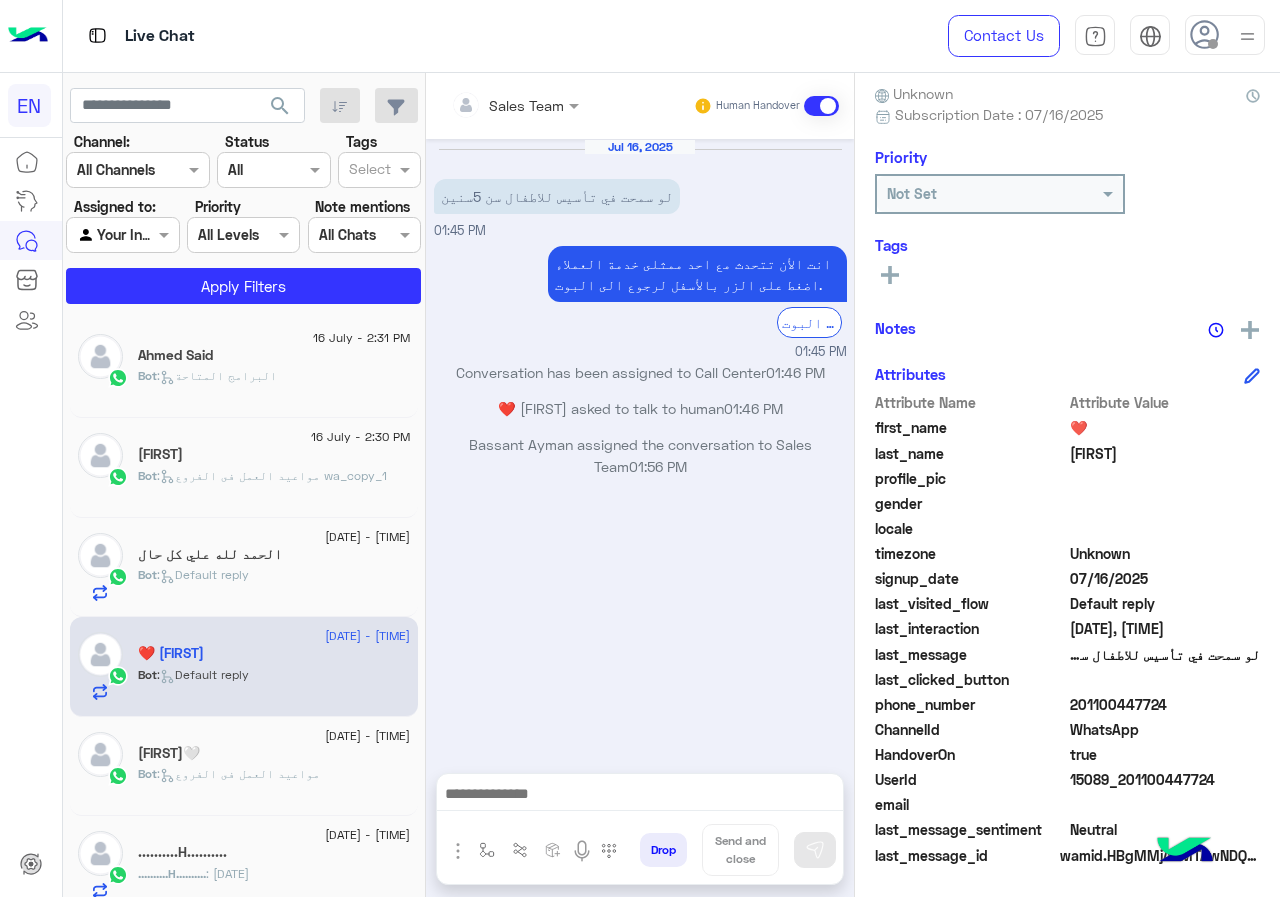 click on "Bot :   Default reply" 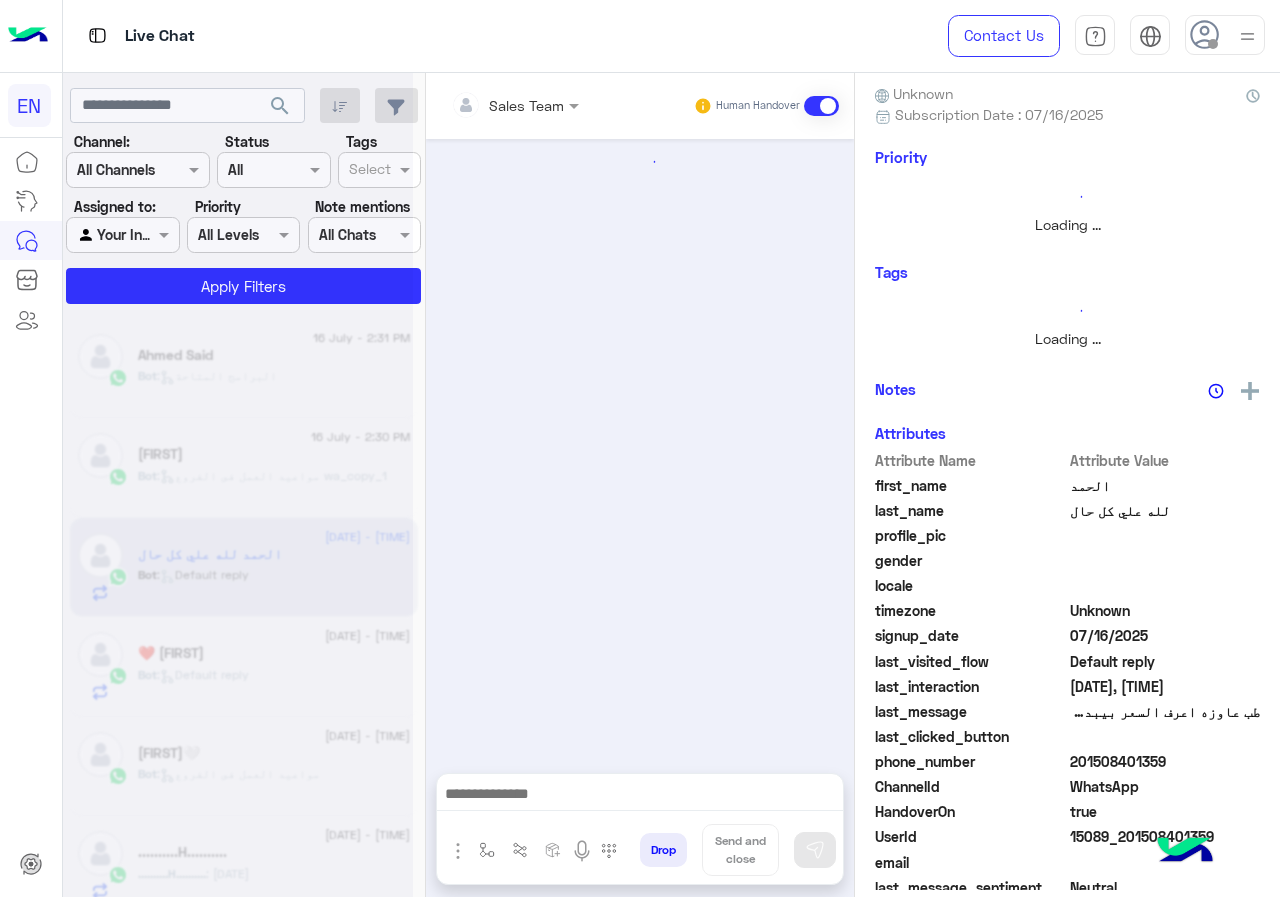 scroll, scrollTop: 9, scrollLeft: 0, axis: vertical 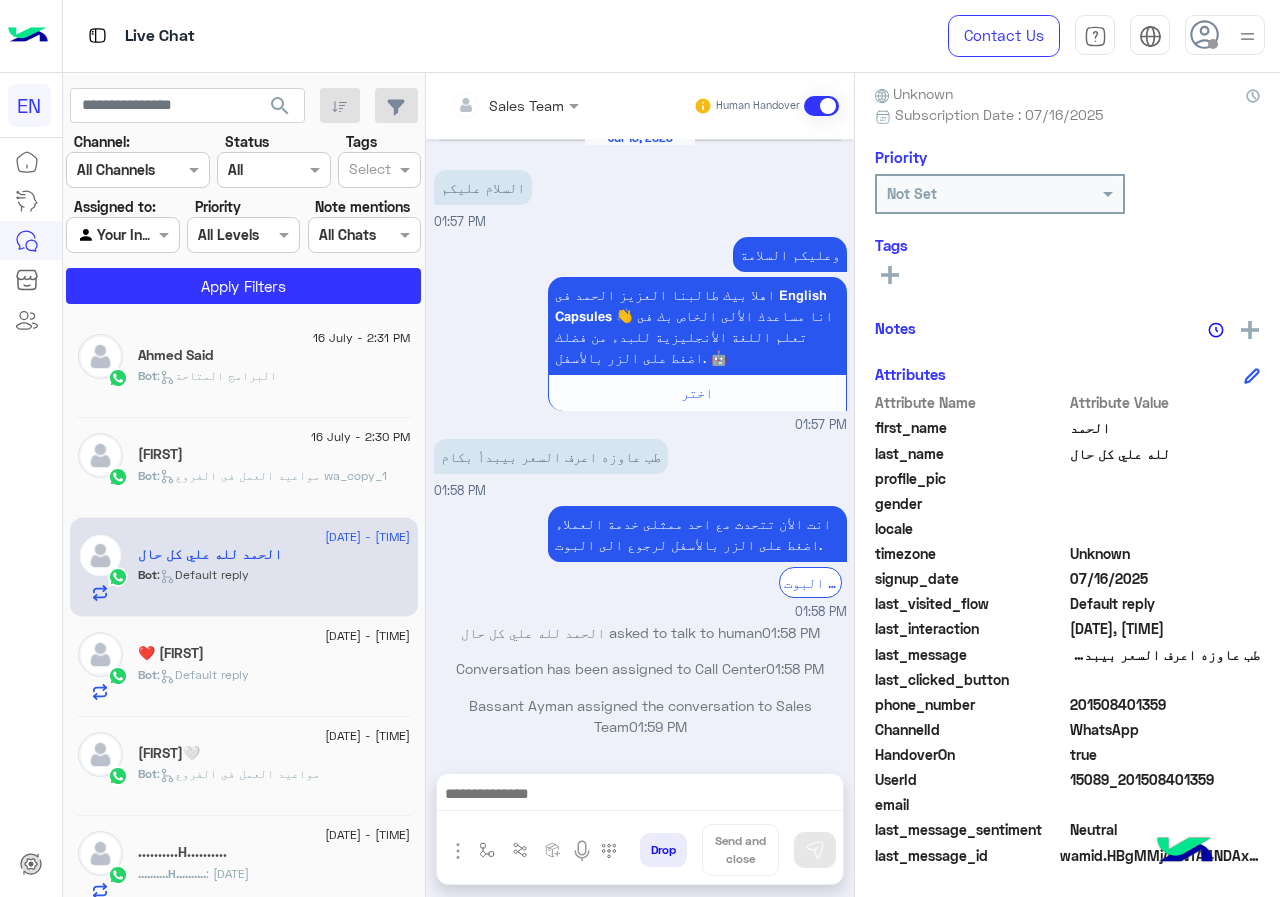 click on "201508401359" 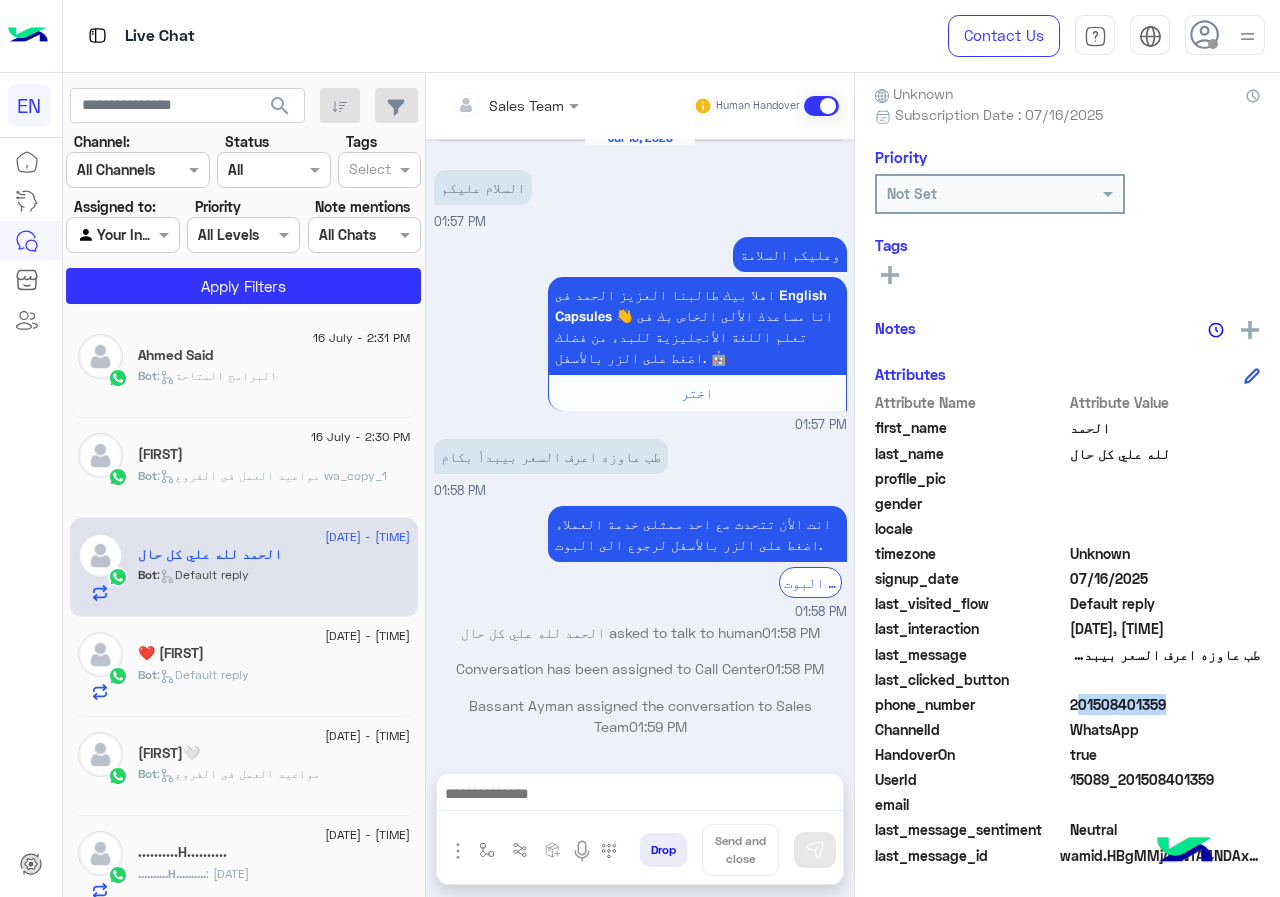 click on "201508401359" 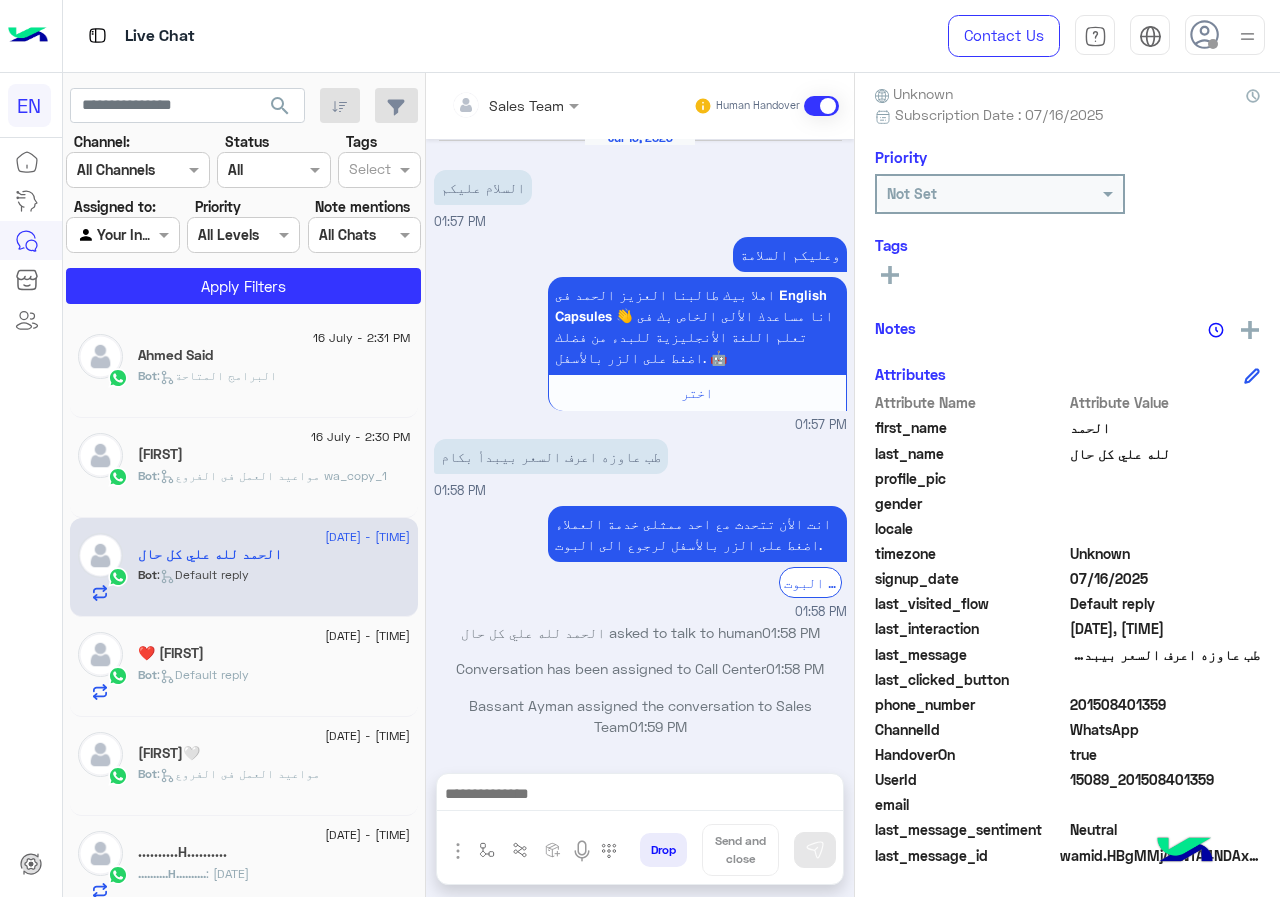 click on "الحمد" 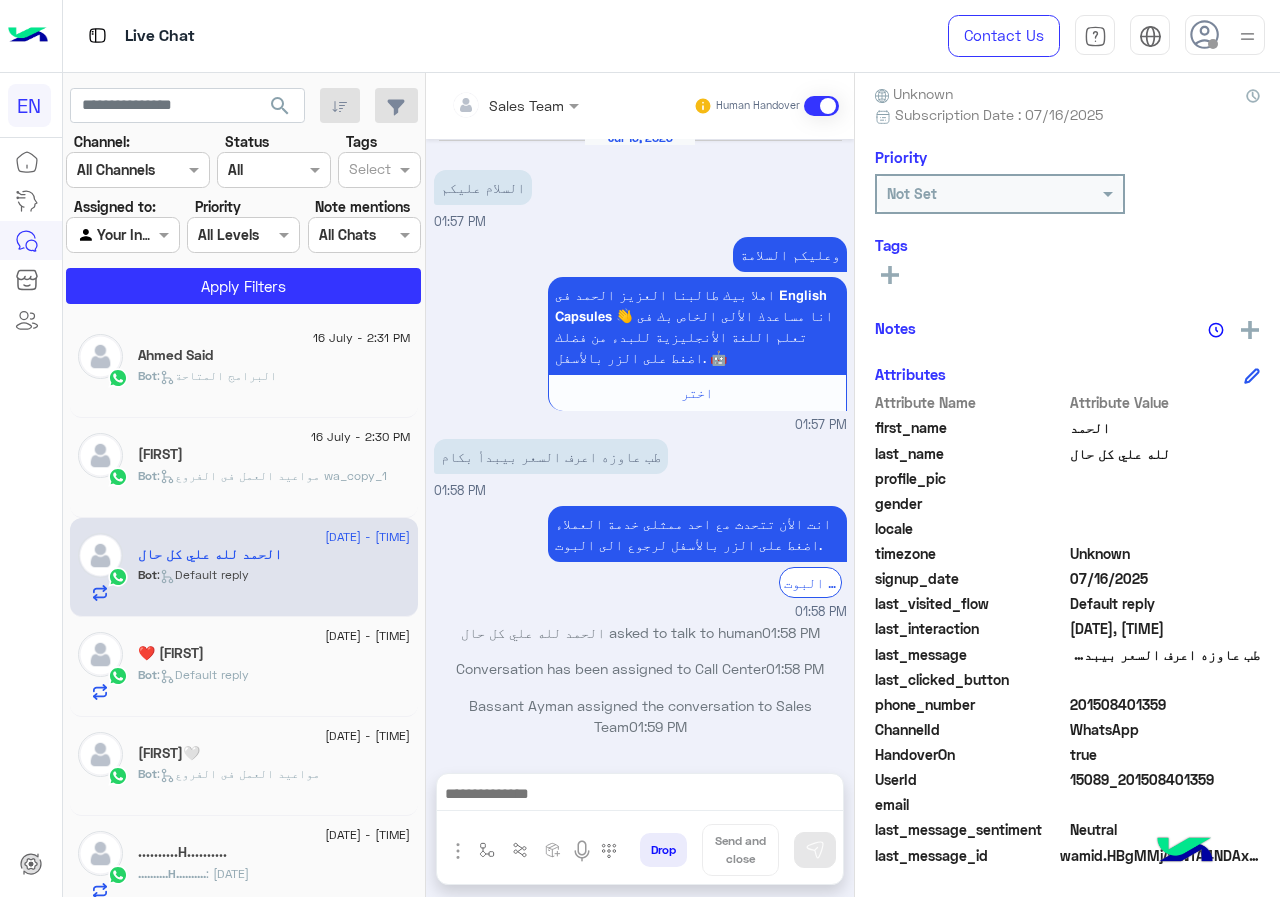 click on "لله علي  كل حال" 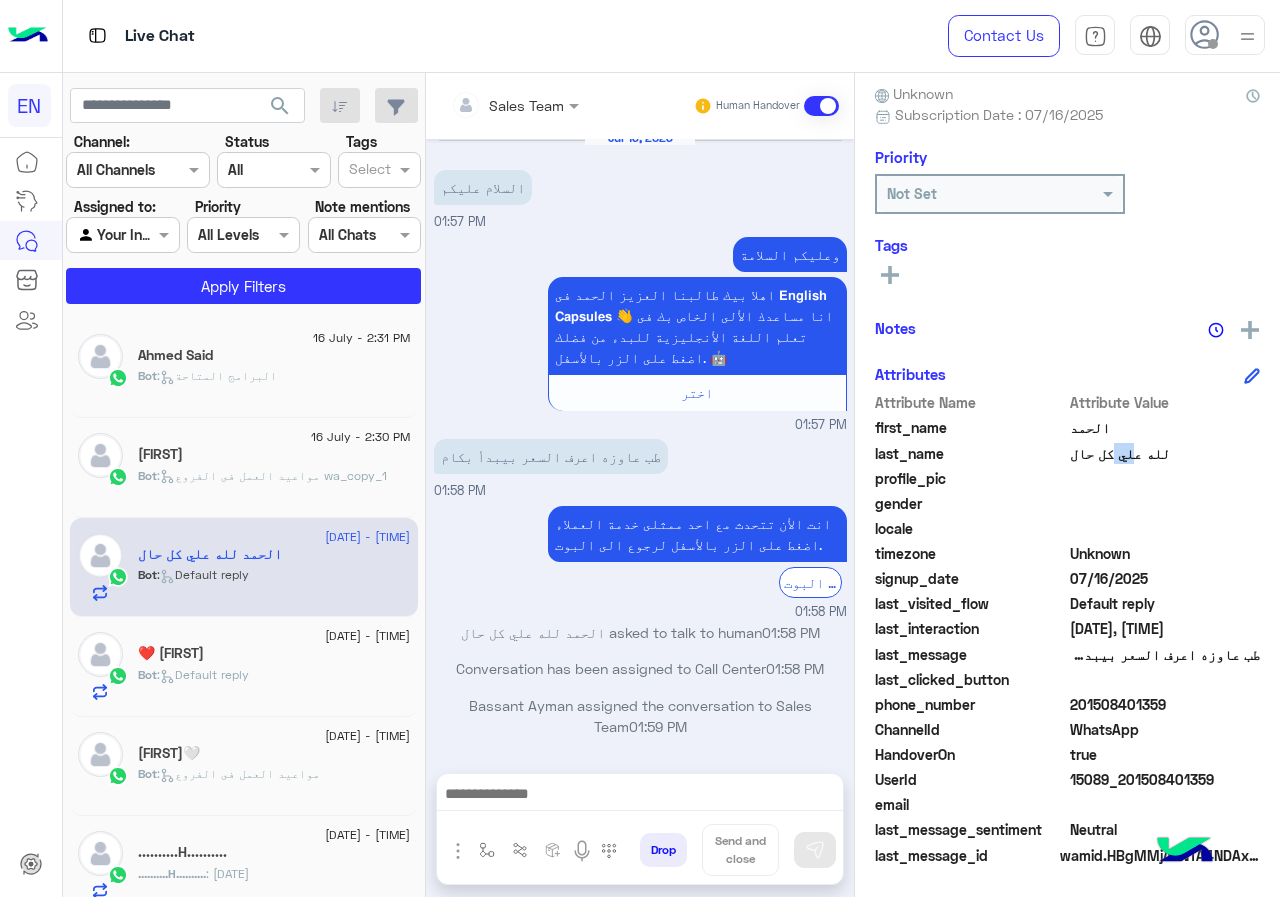 click on "لله علي  كل حال" 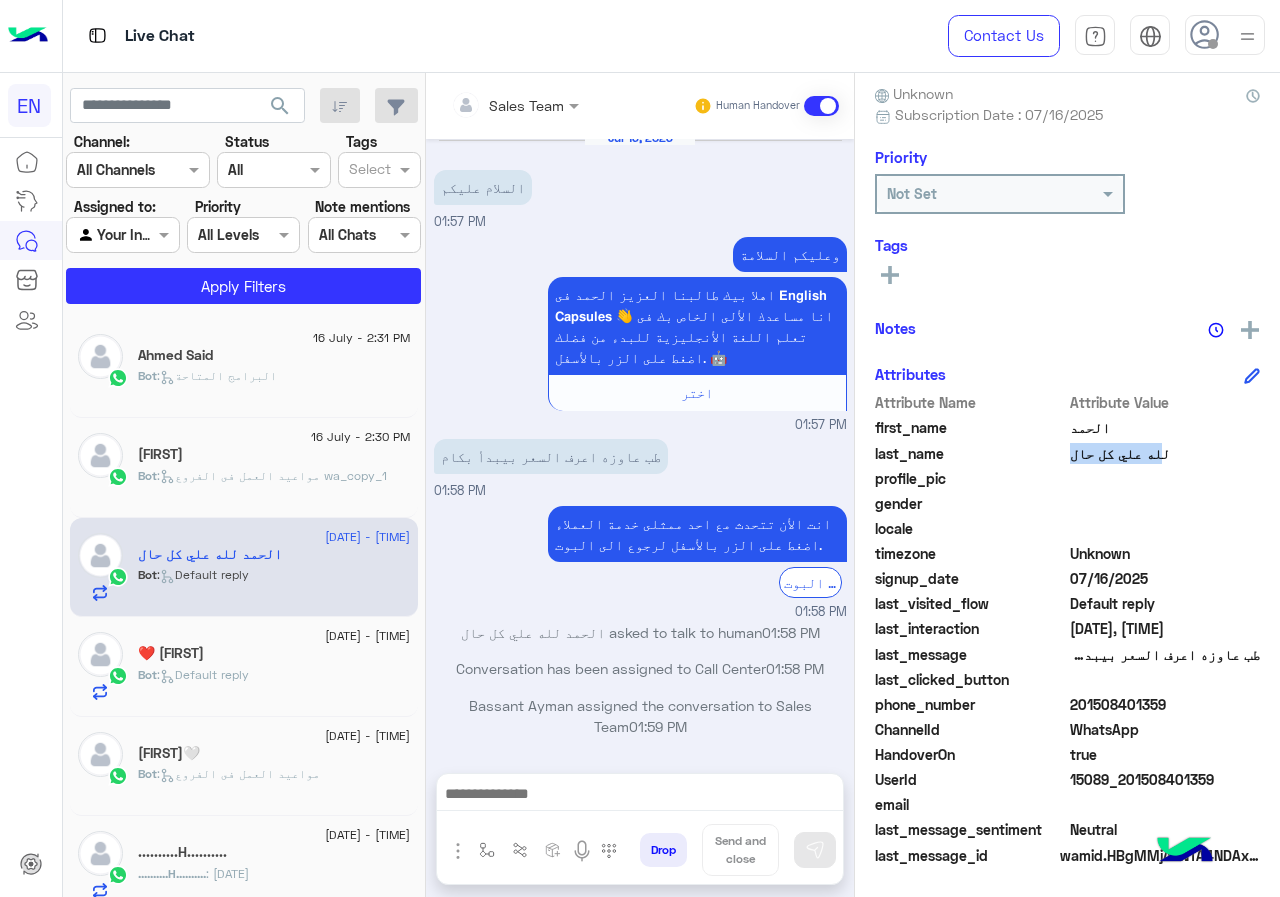 click on "لله علي  كل حال" 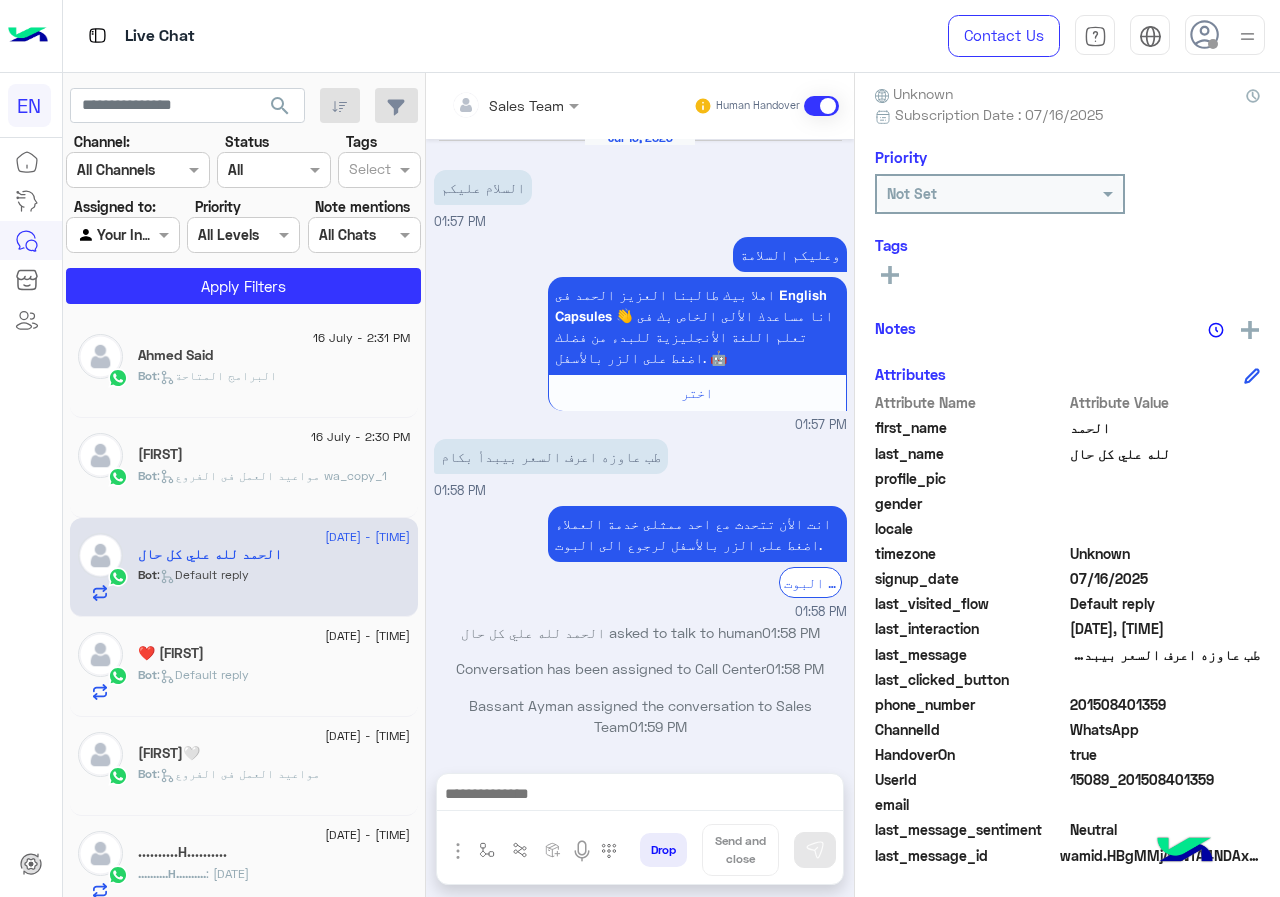 click on ":   مواعيد العمل فى الفروع wa_copy_1" 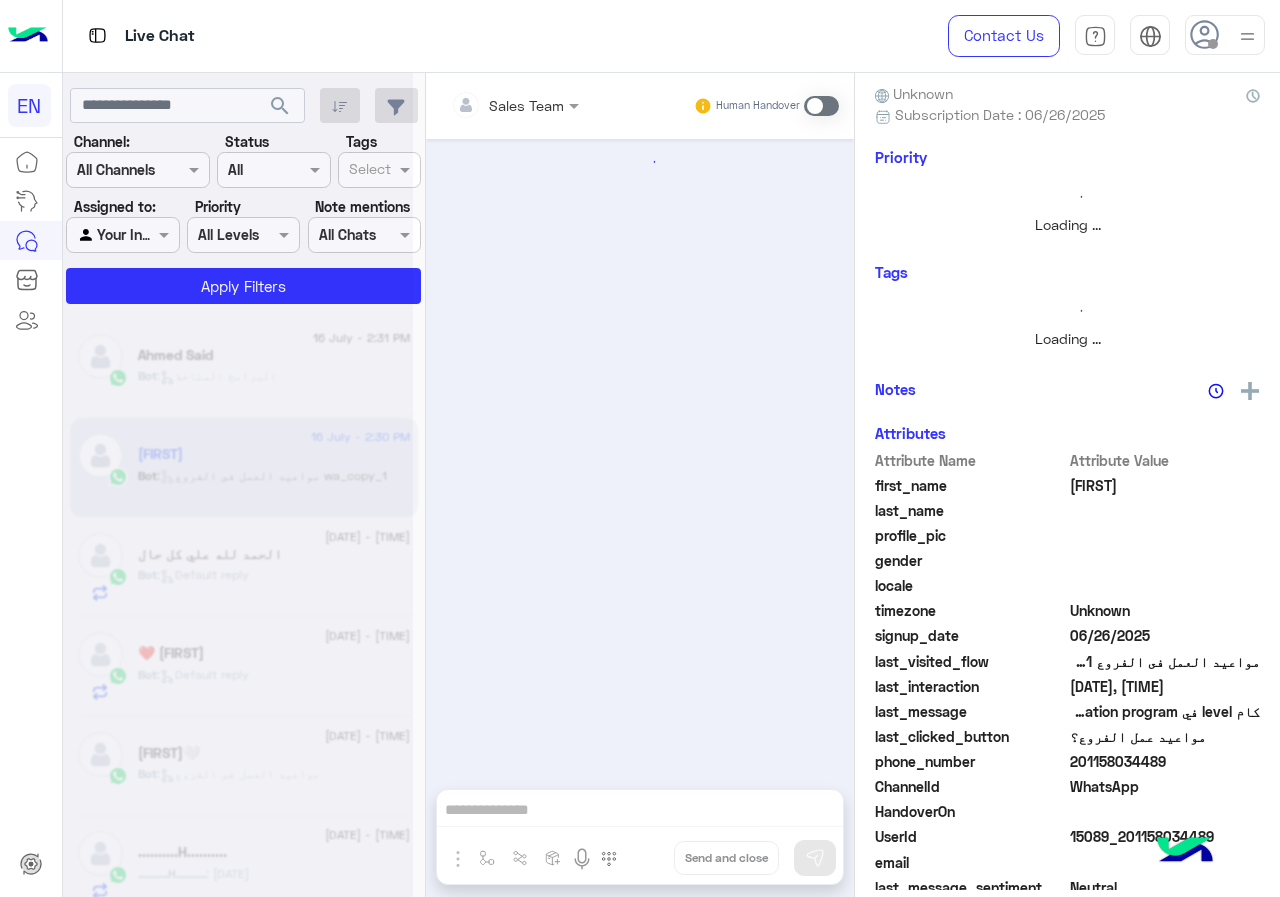 scroll, scrollTop: 176, scrollLeft: 0, axis: vertical 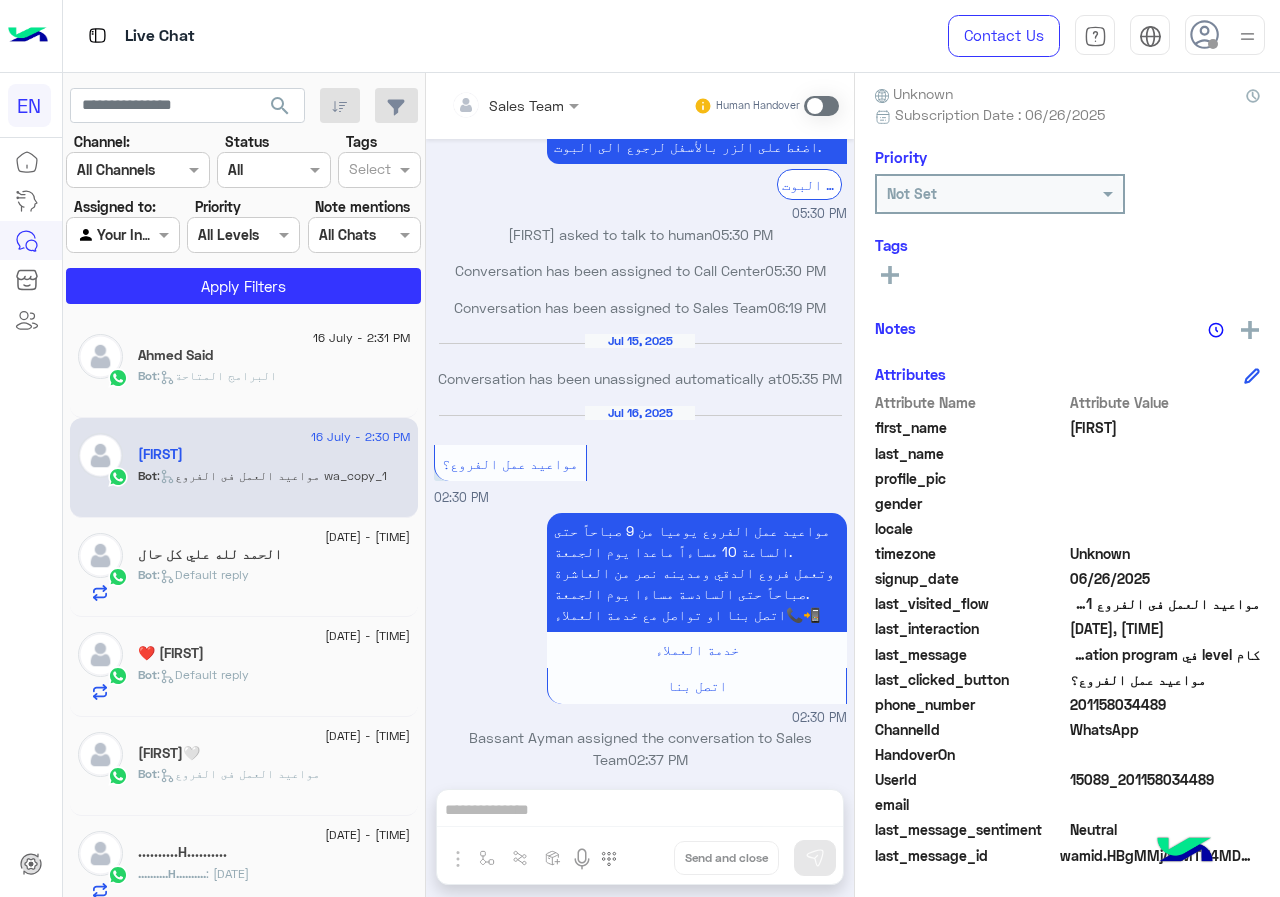 click on "201158034489" 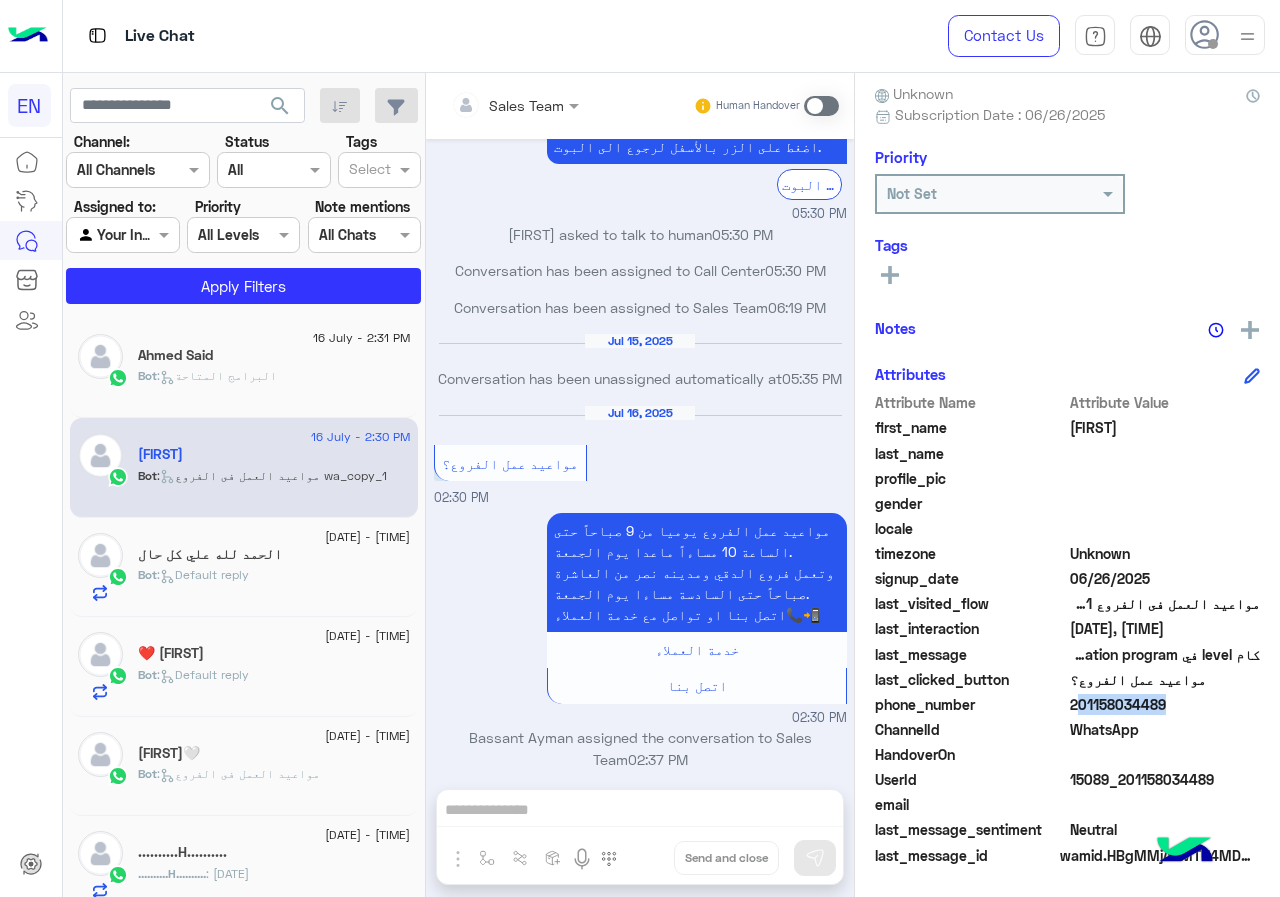 click on "201158034489" 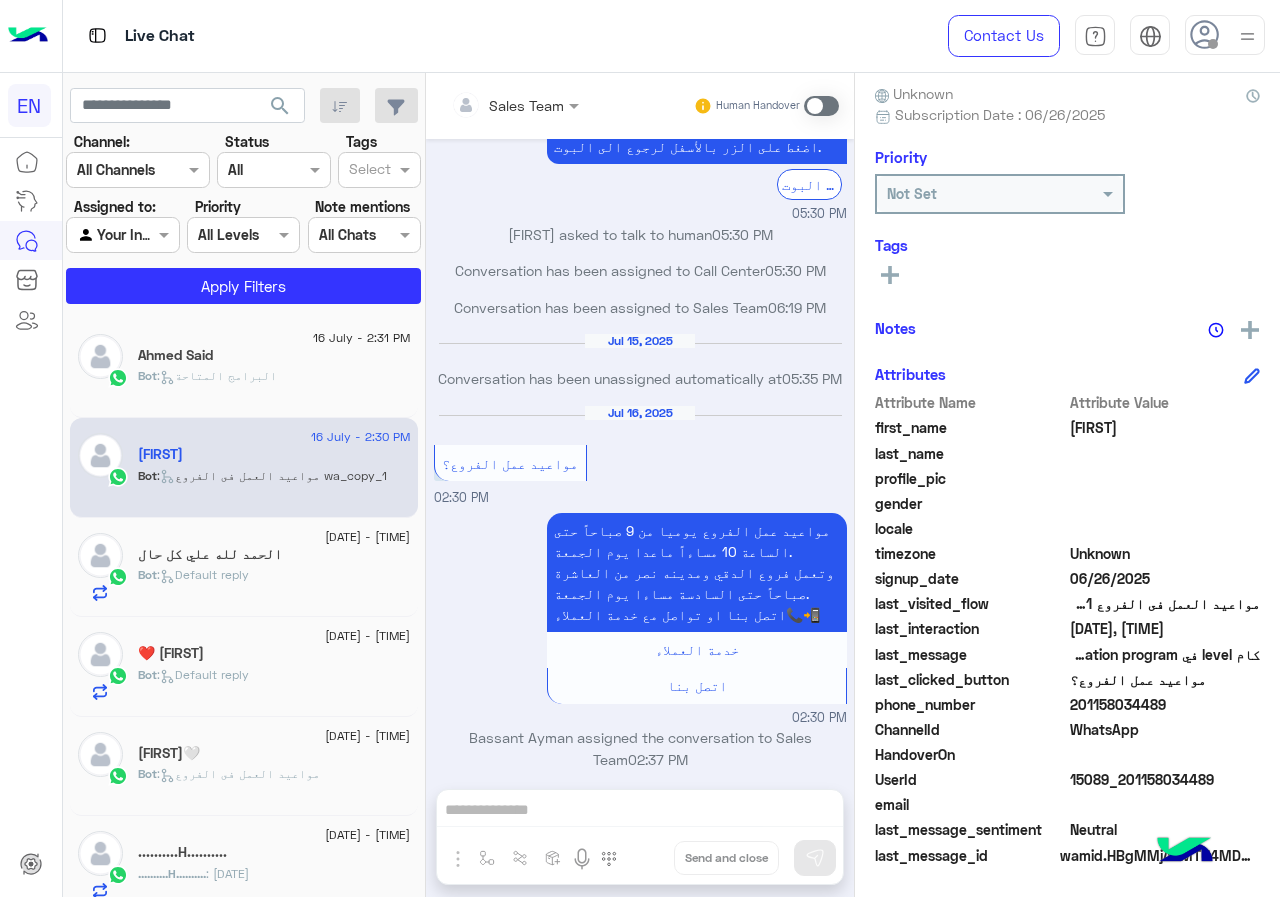 click on ":   Default reply" 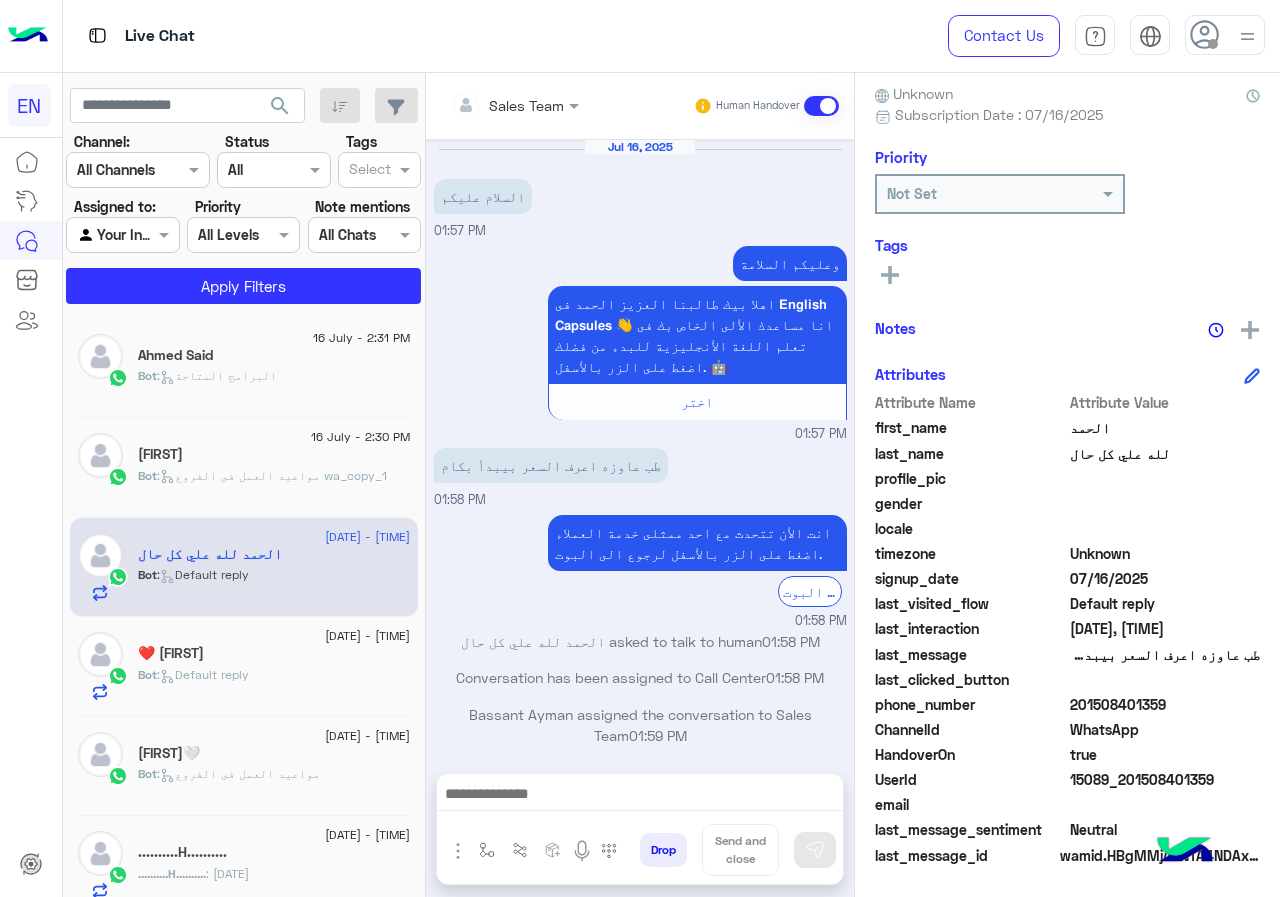 scroll, scrollTop: 9, scrollLeft: 0, axis: vertical 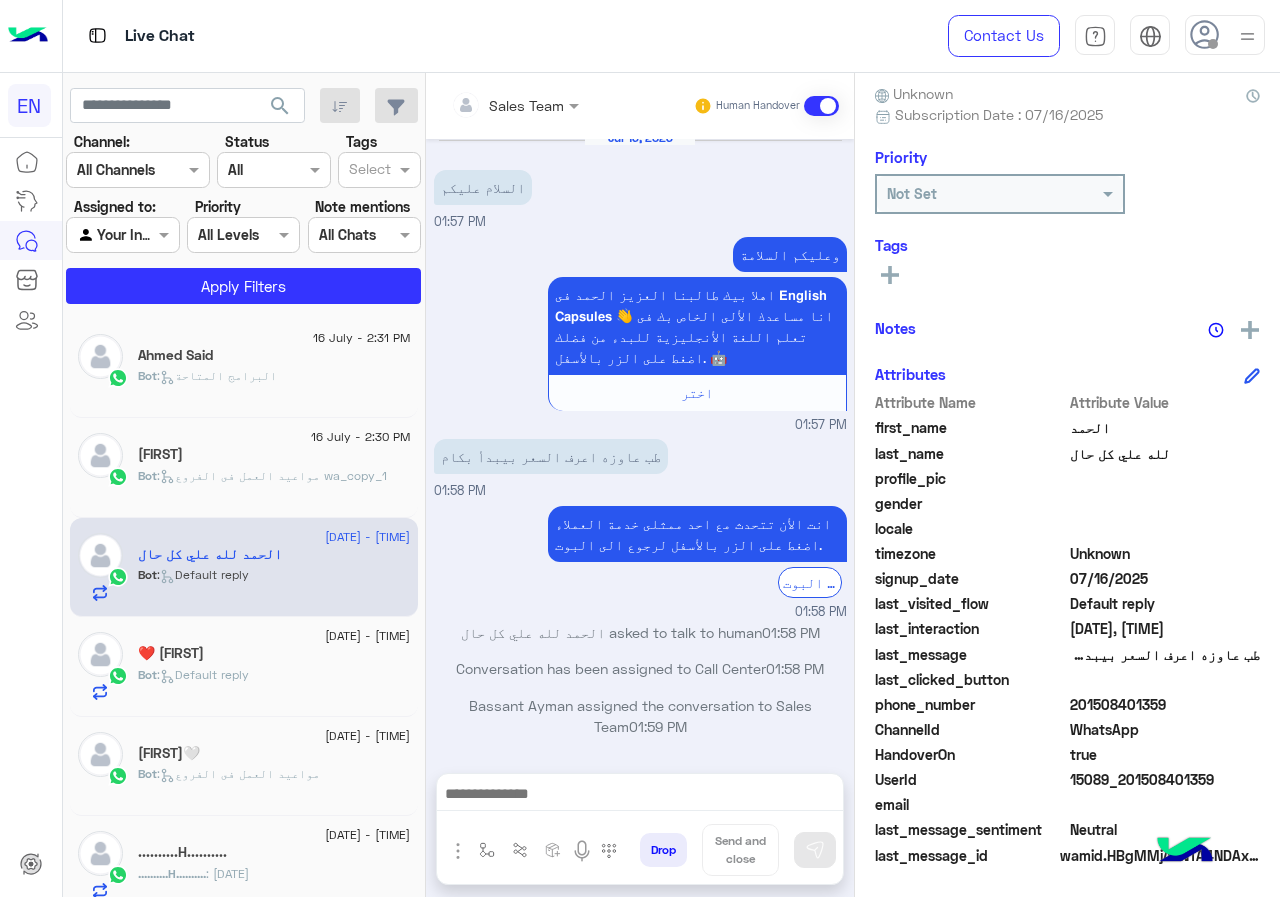 click 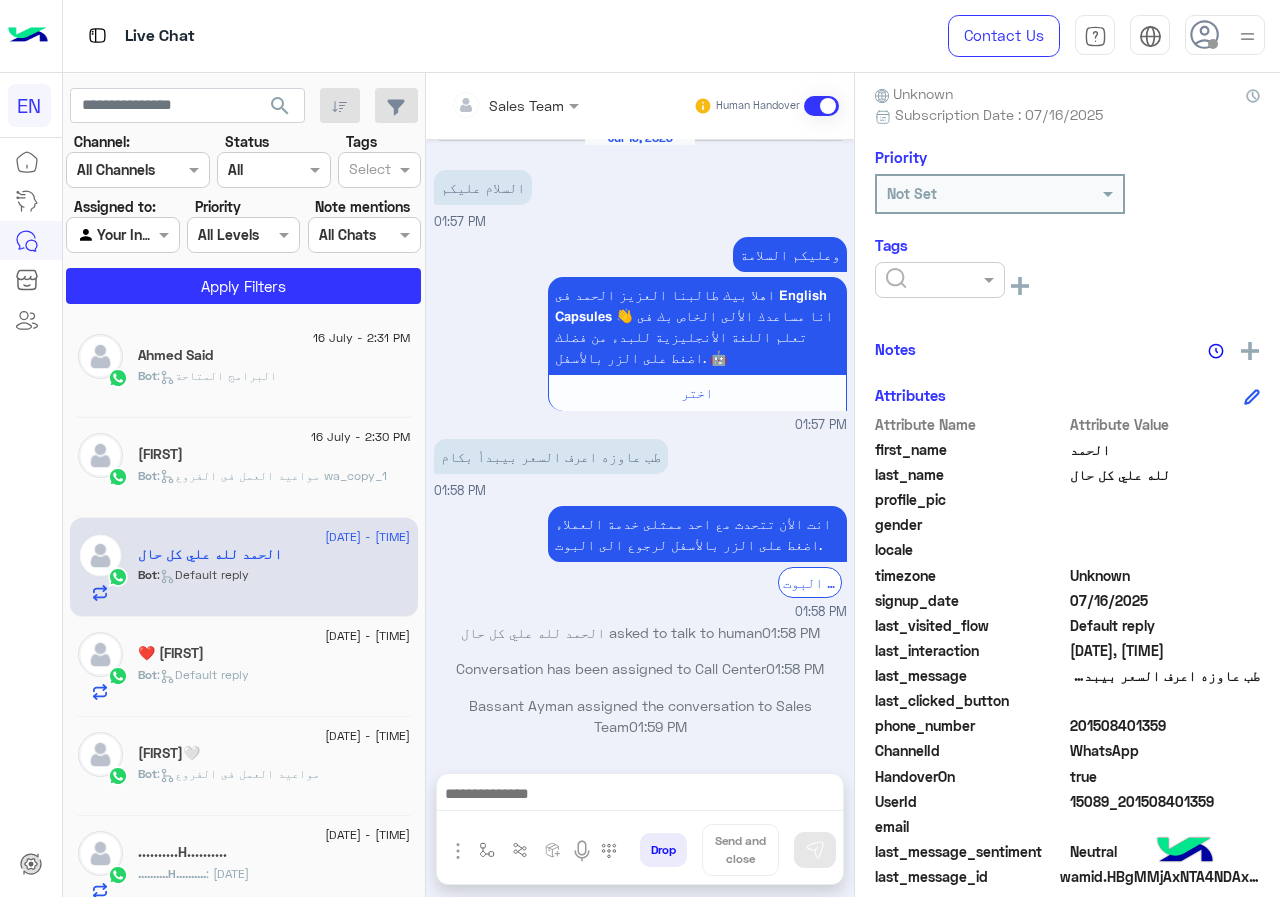 click 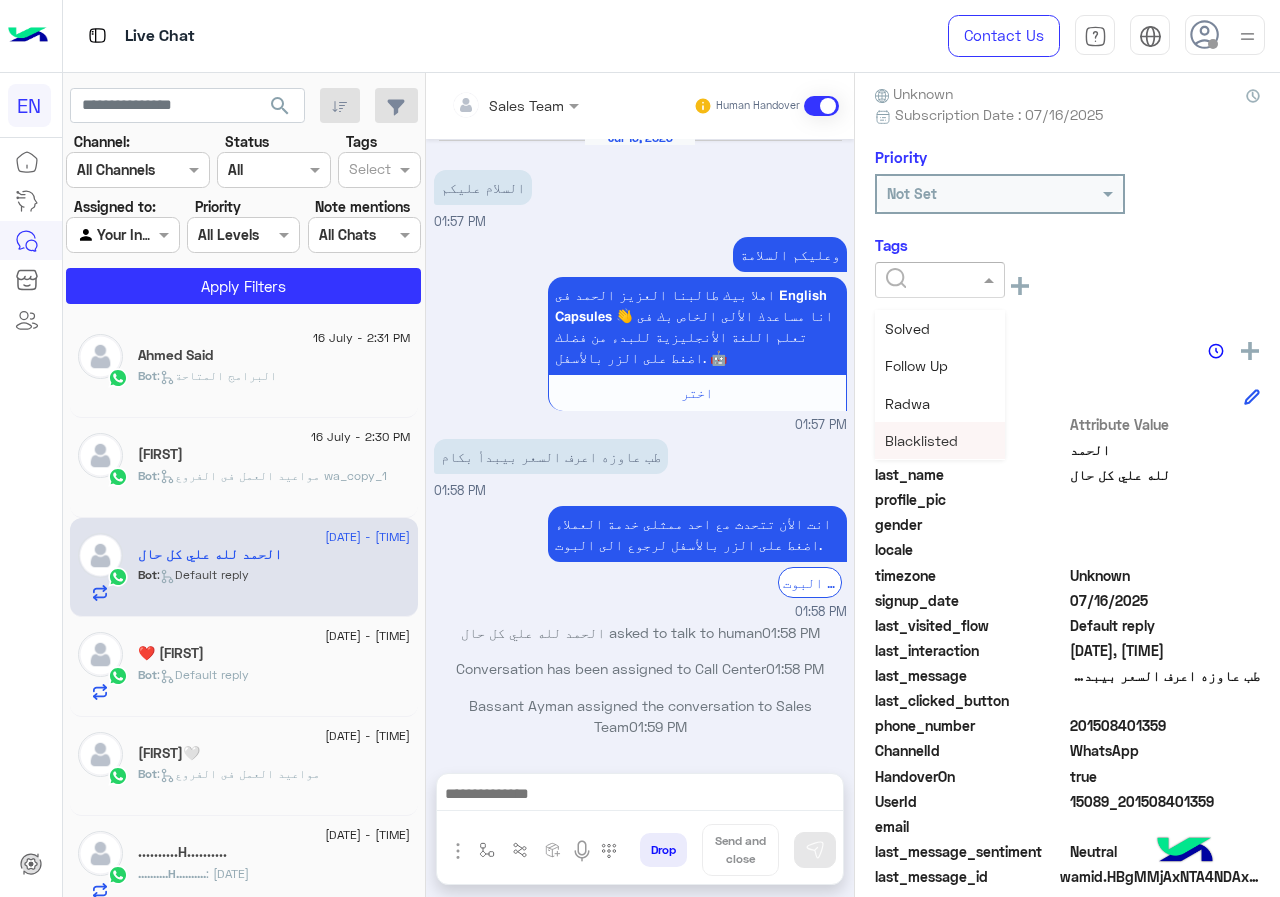 scroll, scrollTop: 261, scrollLeft: 0, axis: vertical 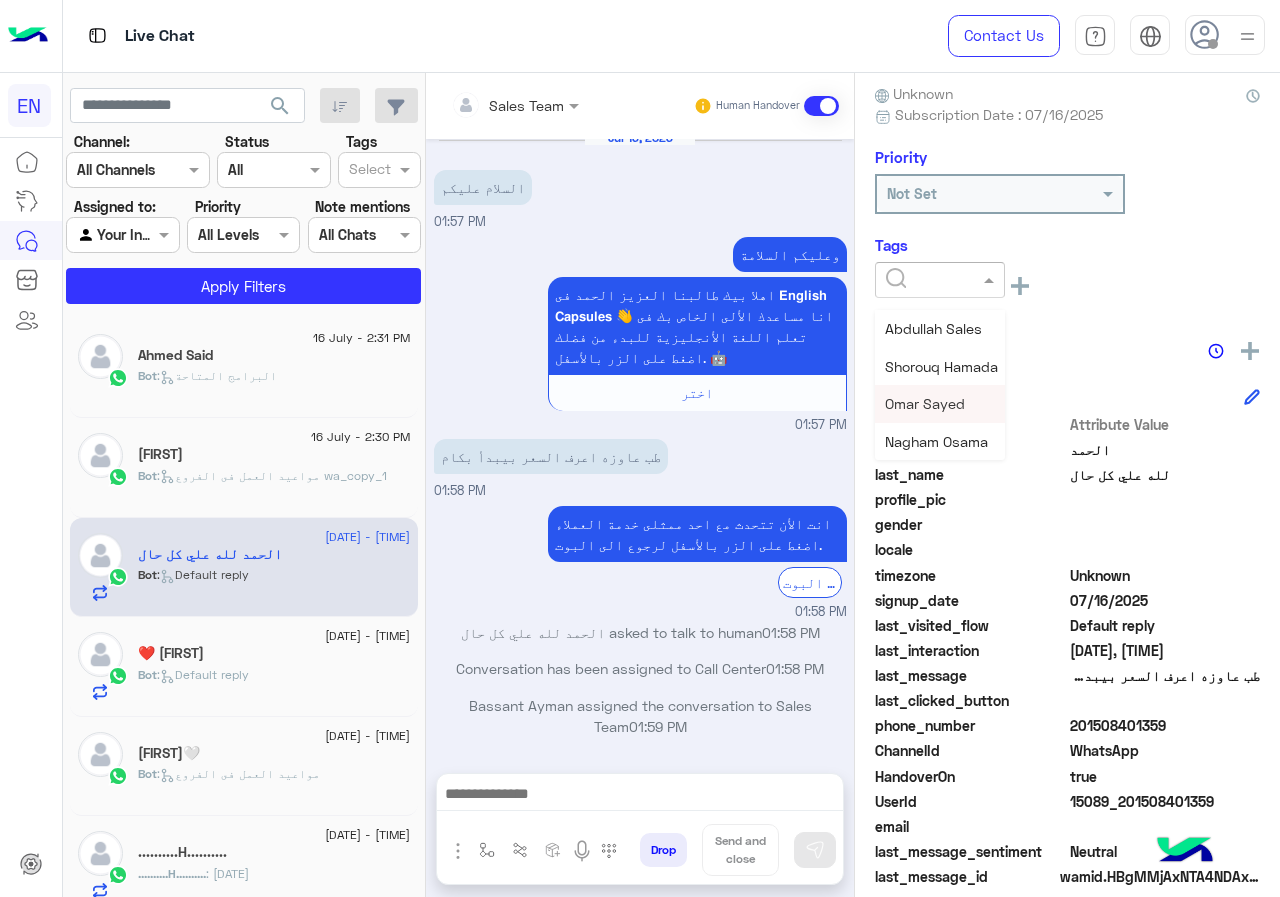 click on "Omar Sayed" at bounding box center (925, 403) 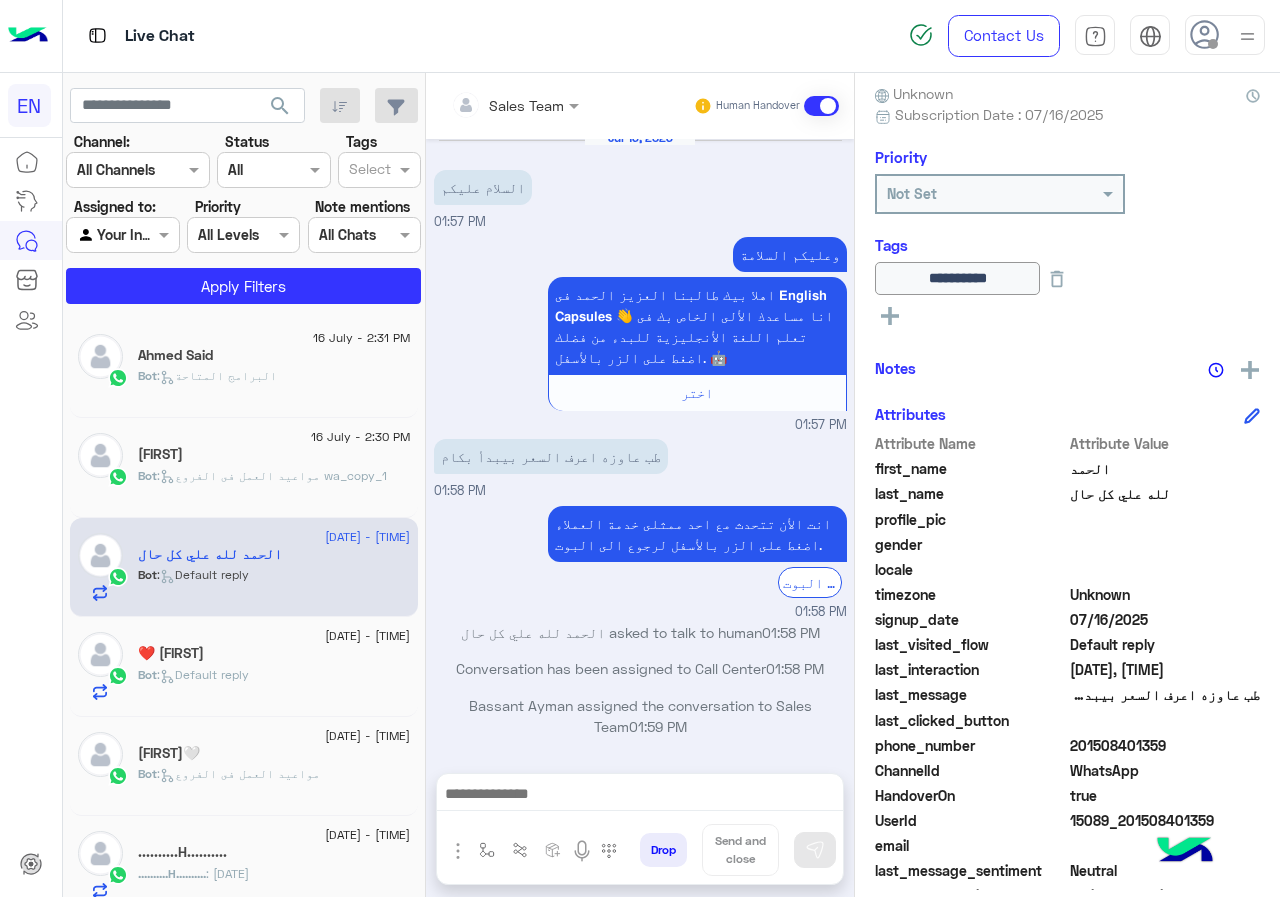 click on "❤️ [FIRST]" 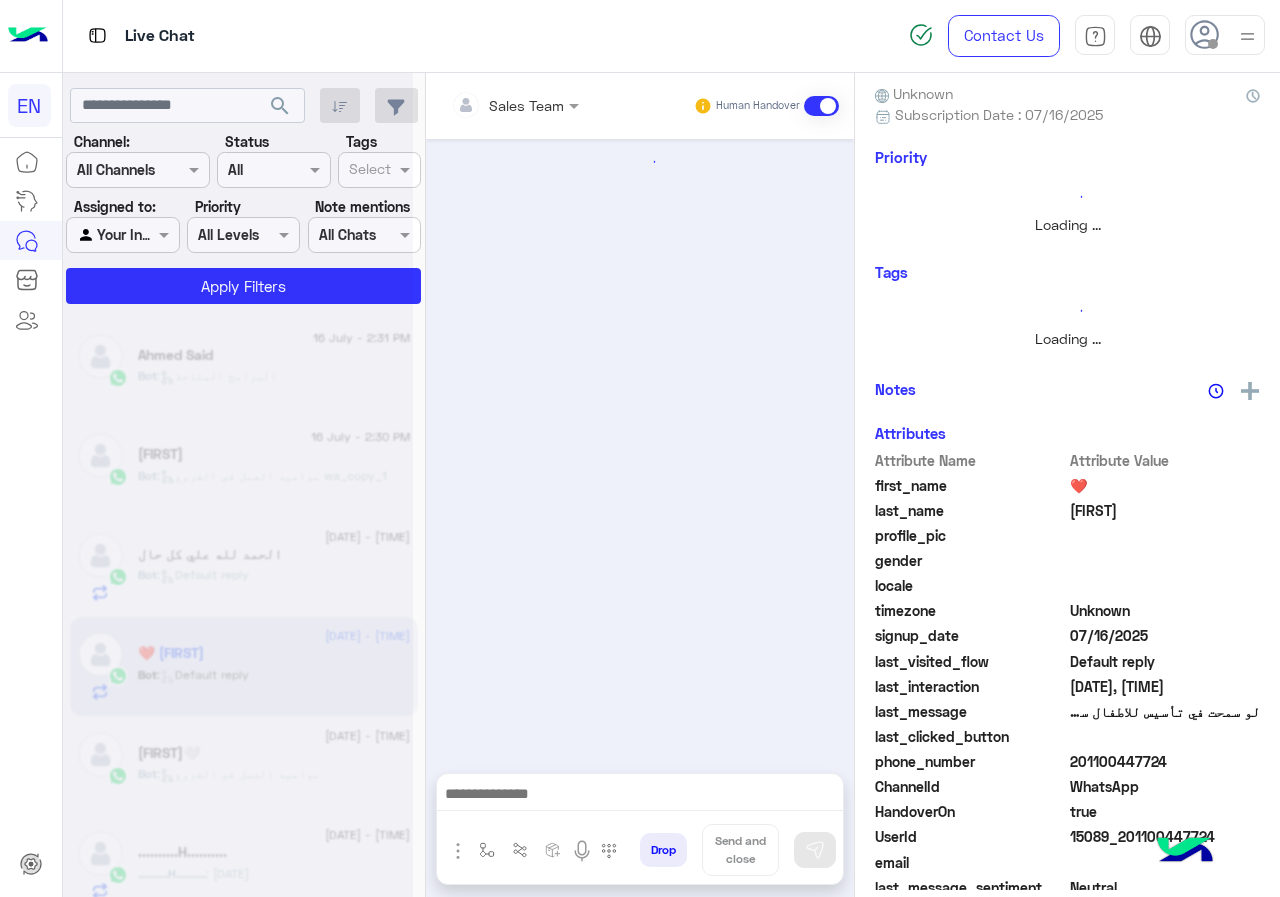 scroll, scrollTop: 0, scrollLeft: 0, axis: both 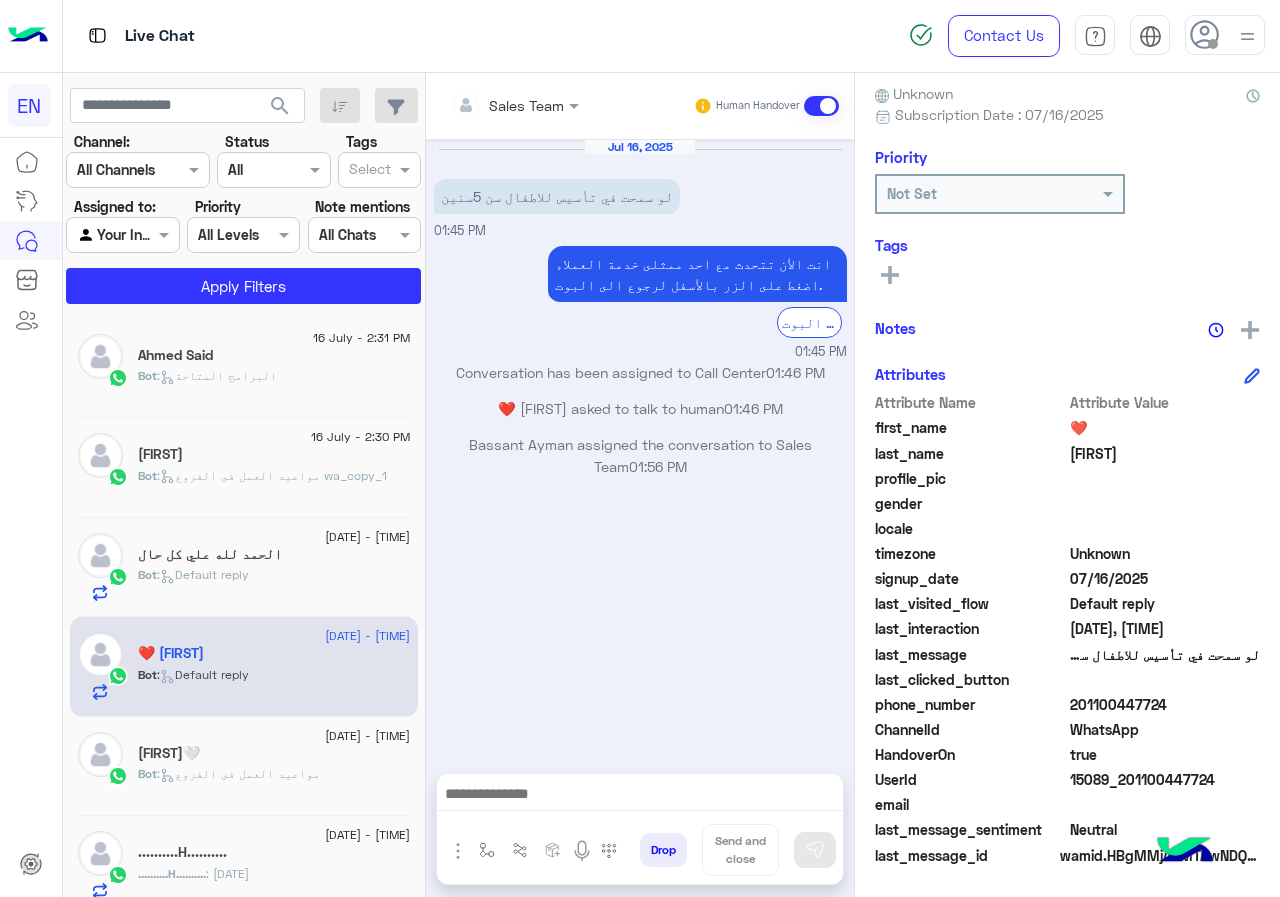 click 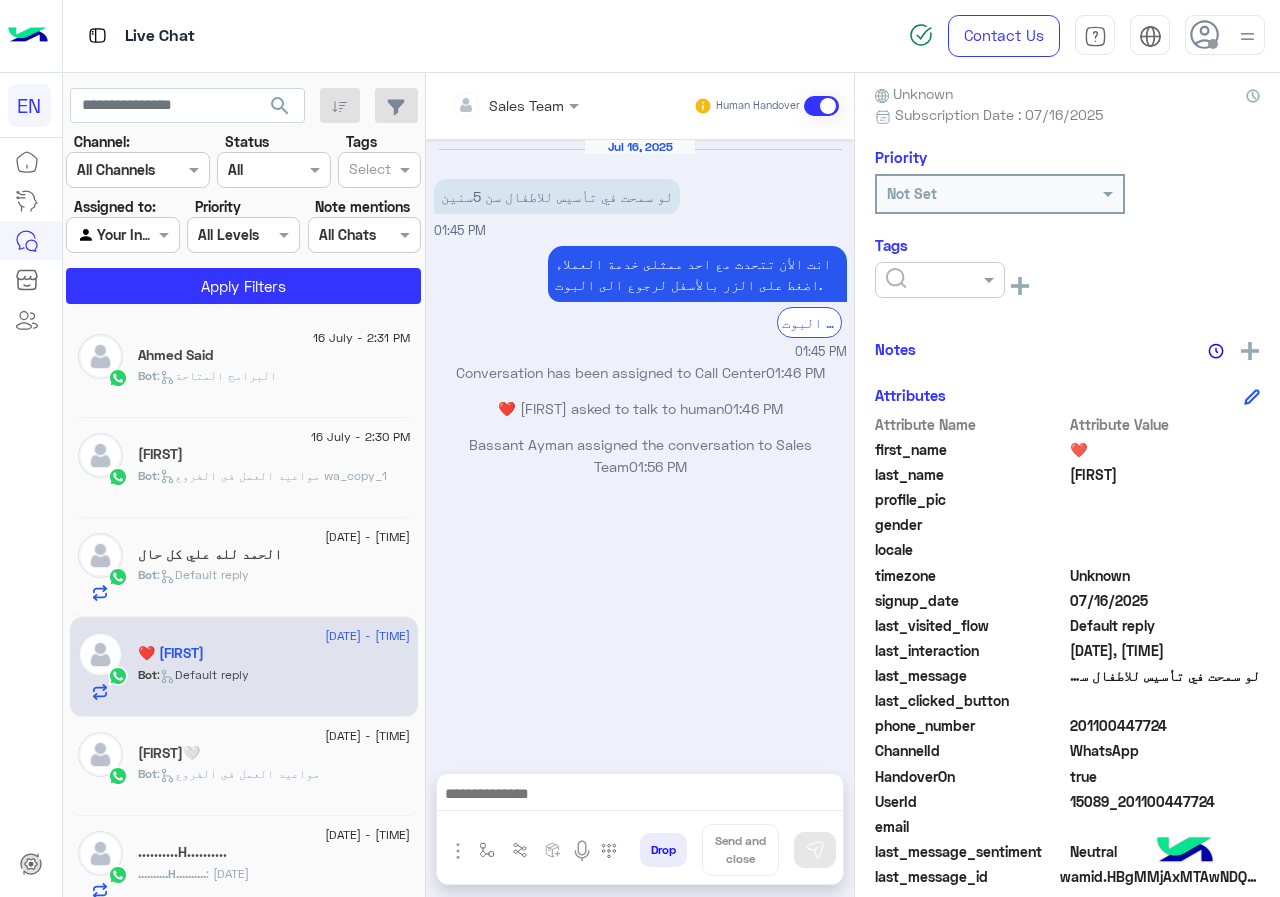 click 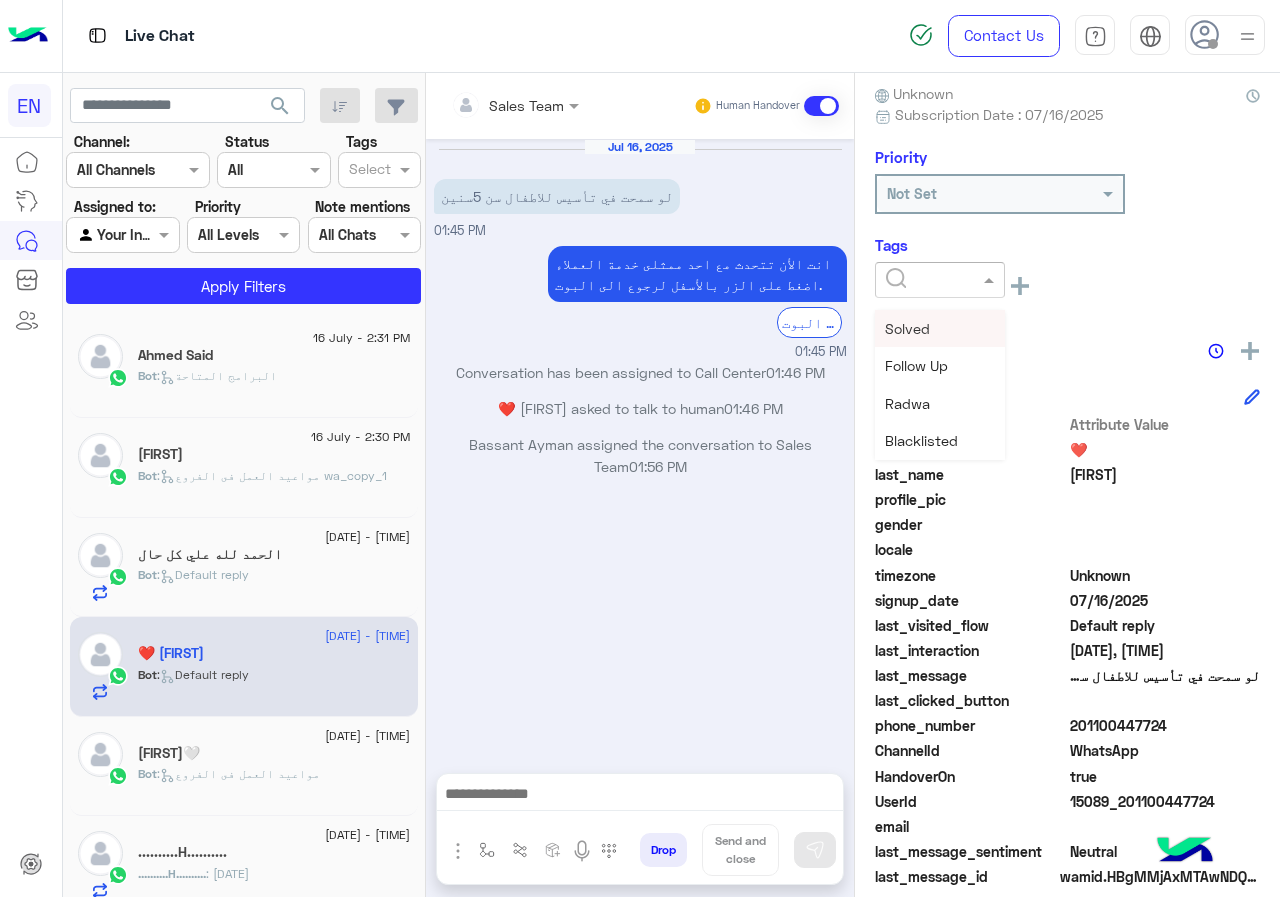 scroll, scrollTop: 201, scrollLeft: 0, axis: vertical 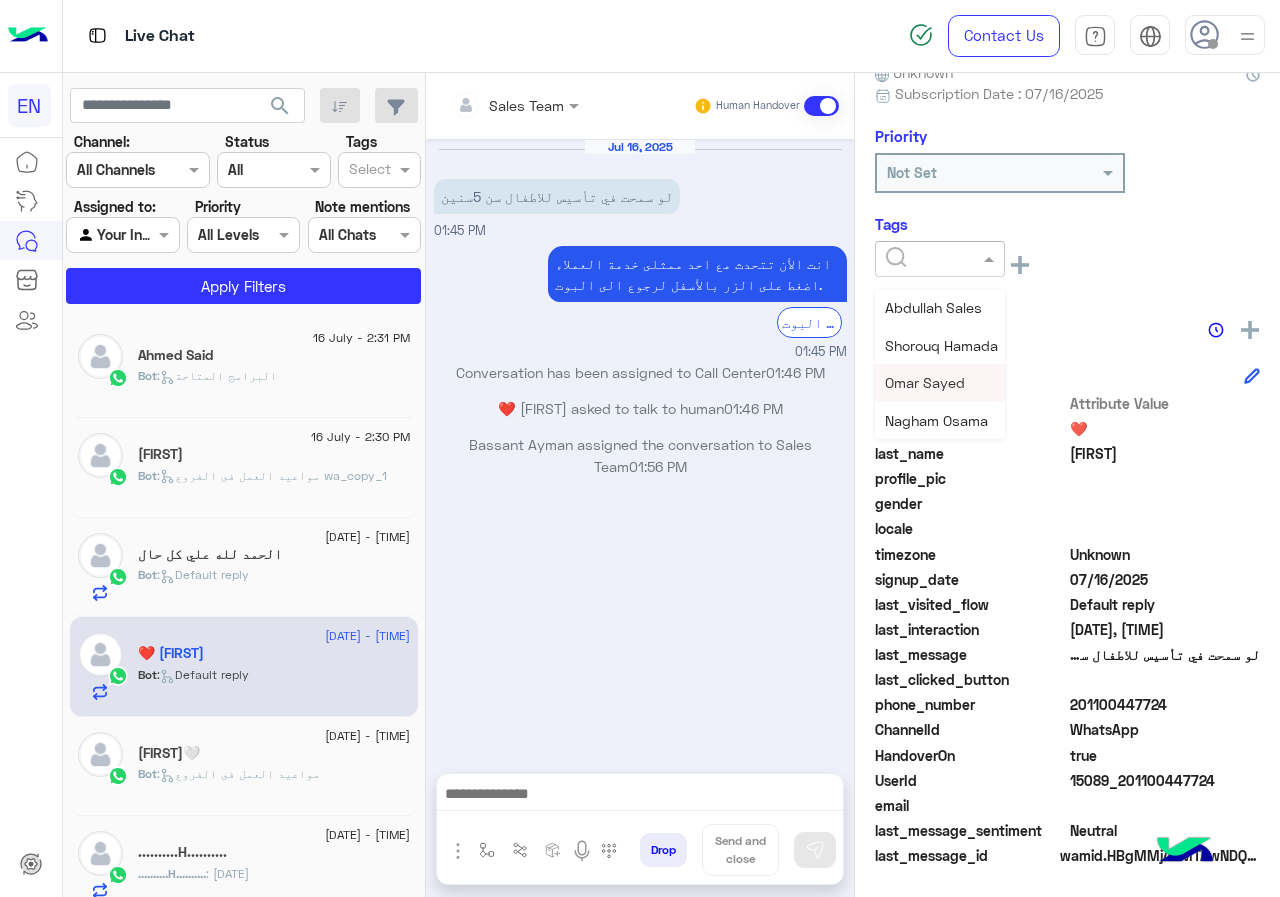 click on "Omar Sayed" at bounding box center [940, 382] 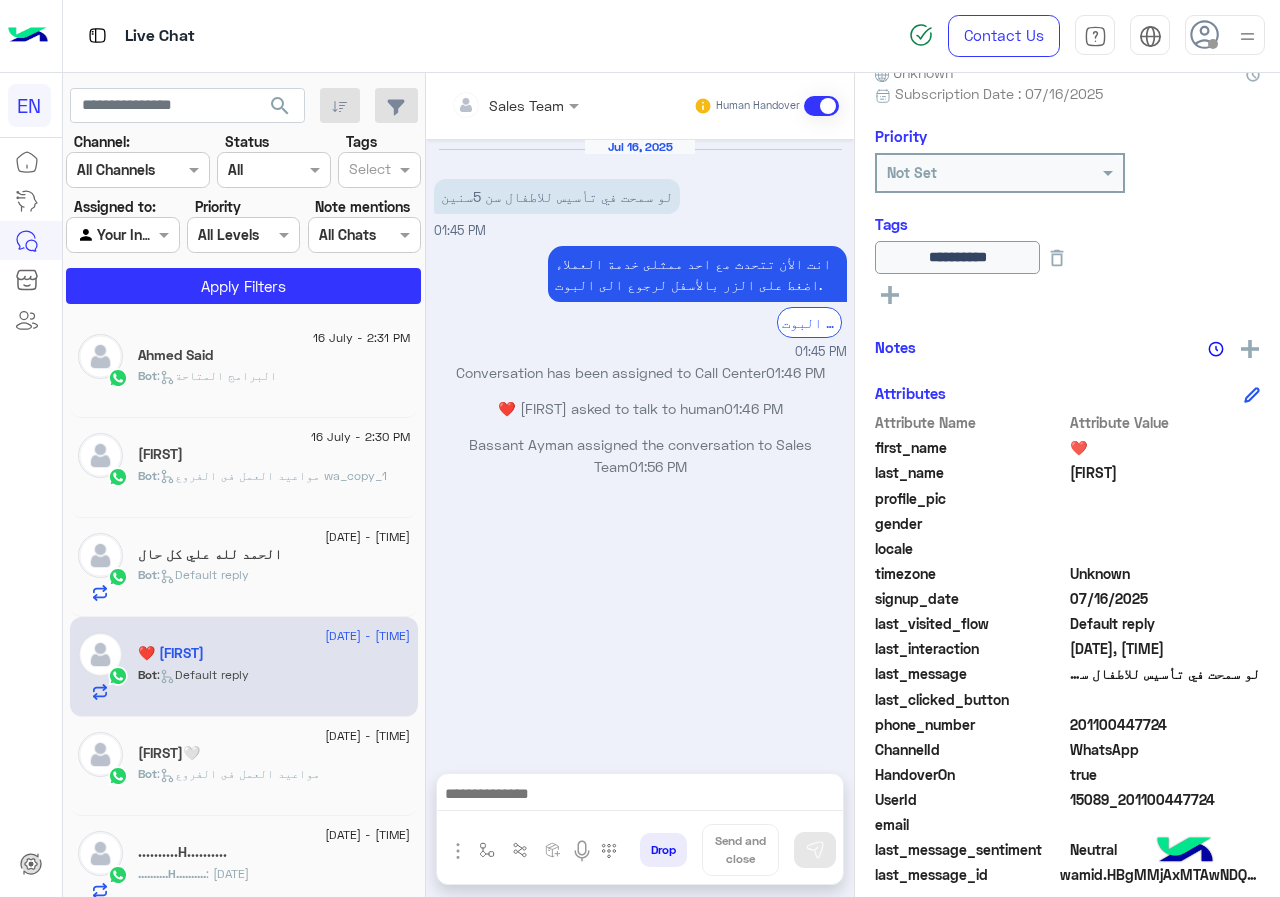 click on "[FIRST]" 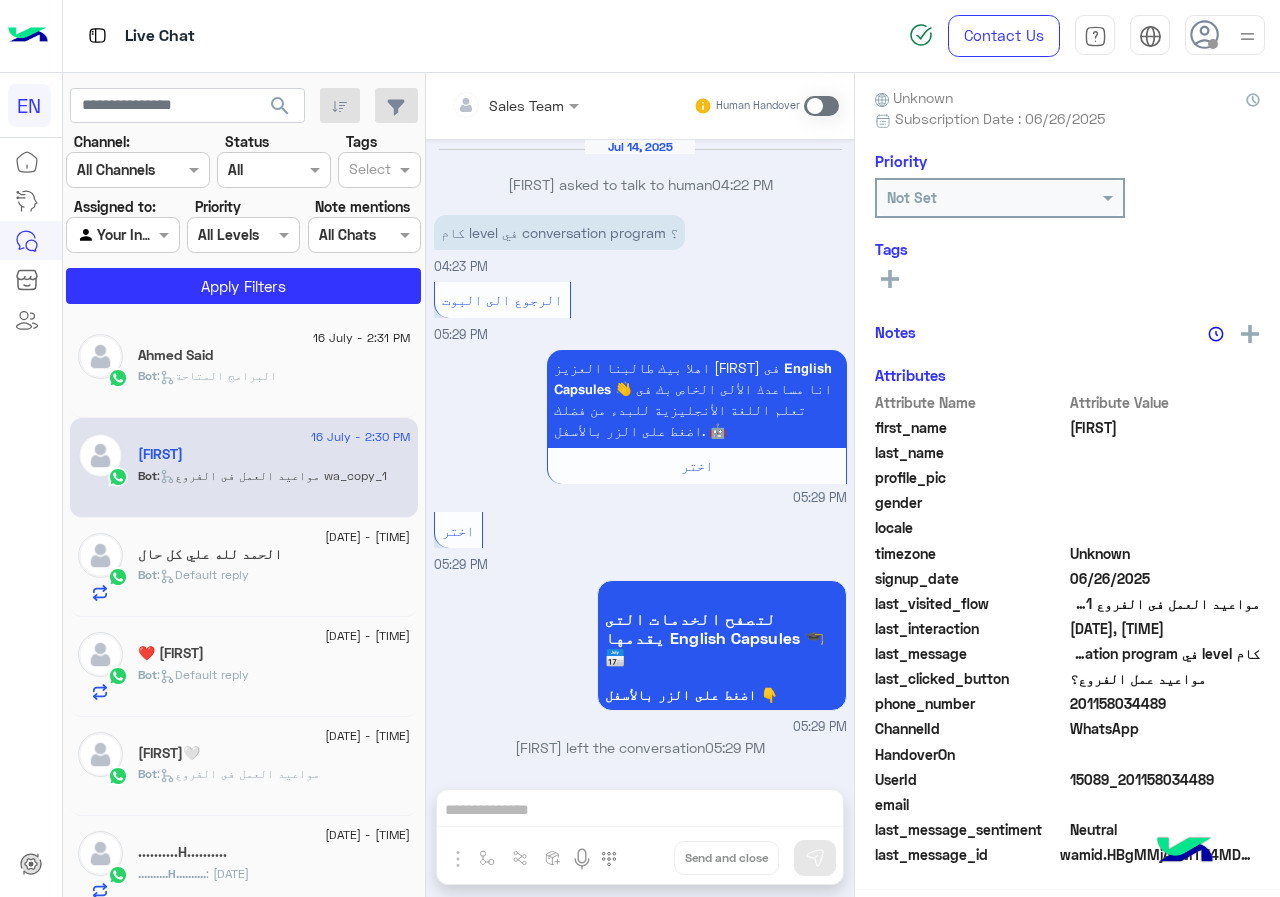 scroll, scrollTop: 176, scrollLeft: 0, axis: vertical 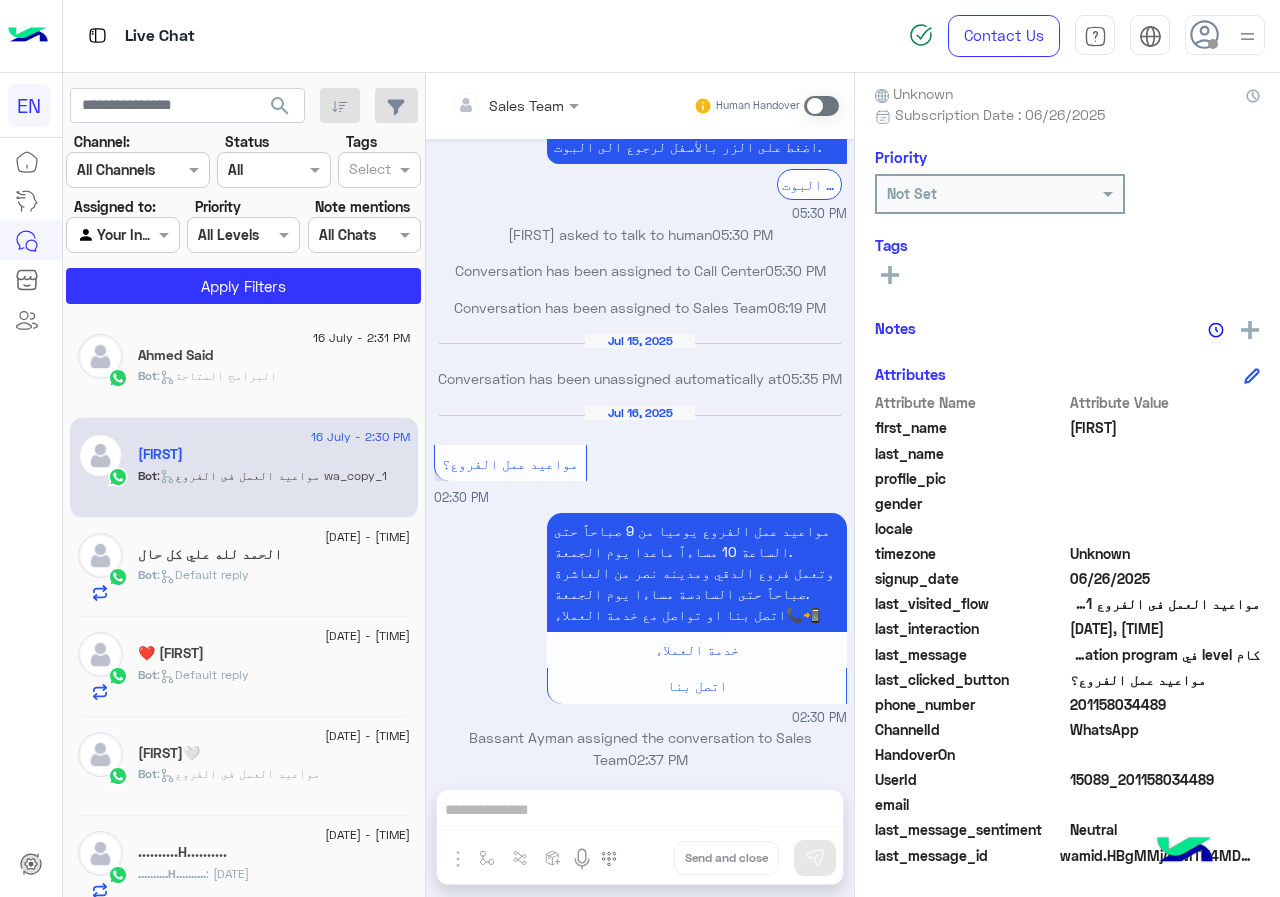 click on "201158034489" 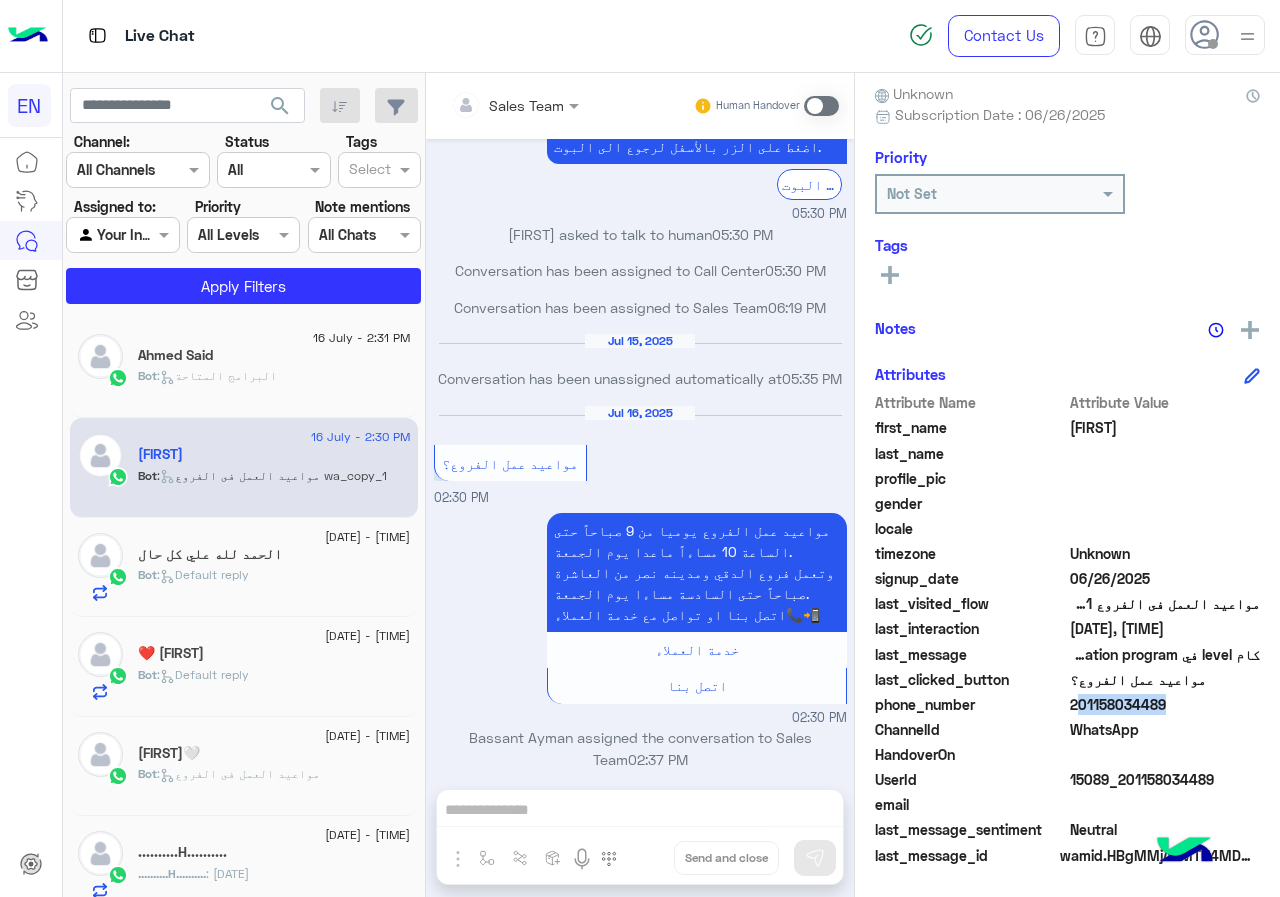 click on "201158034489" 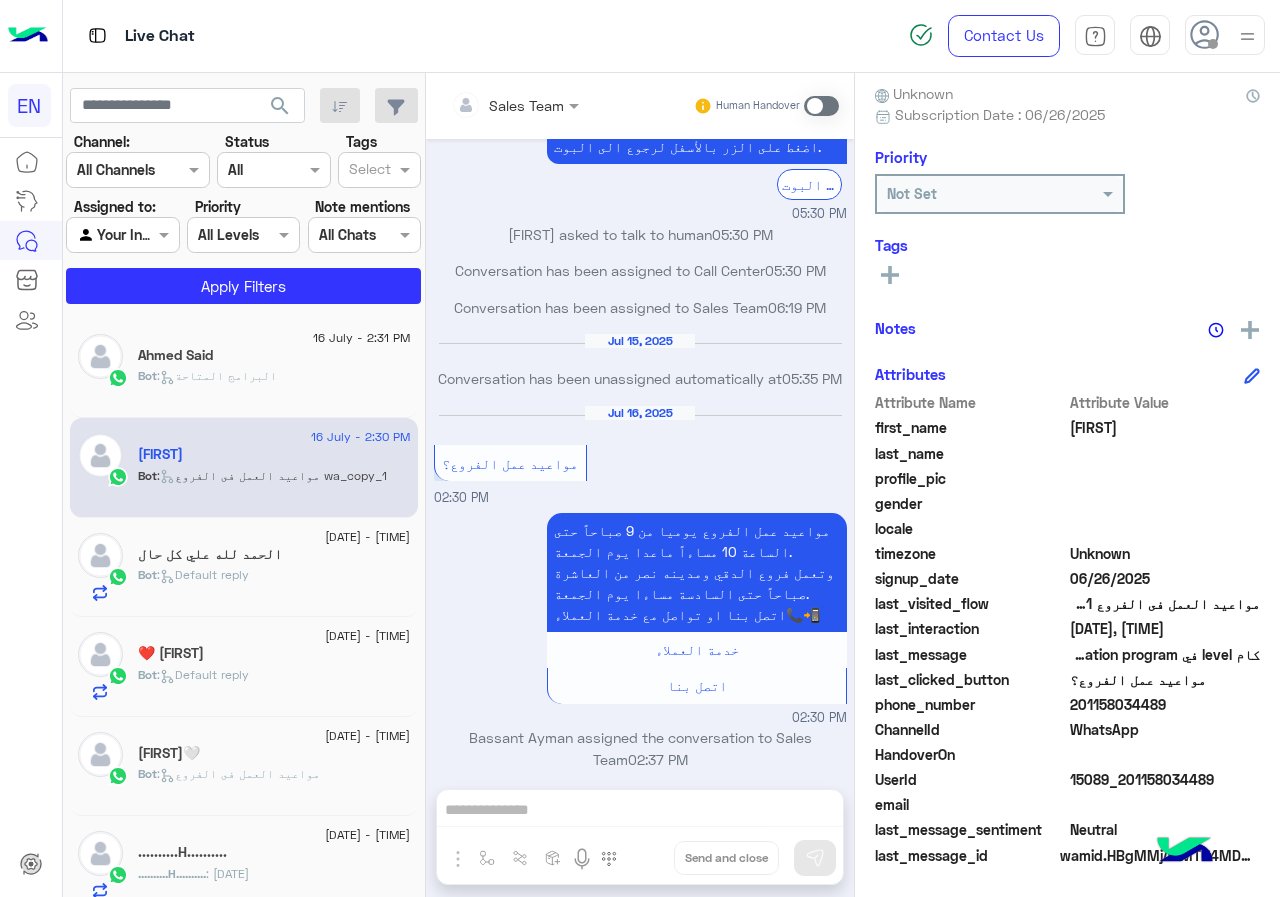 click on "[FIRST]" 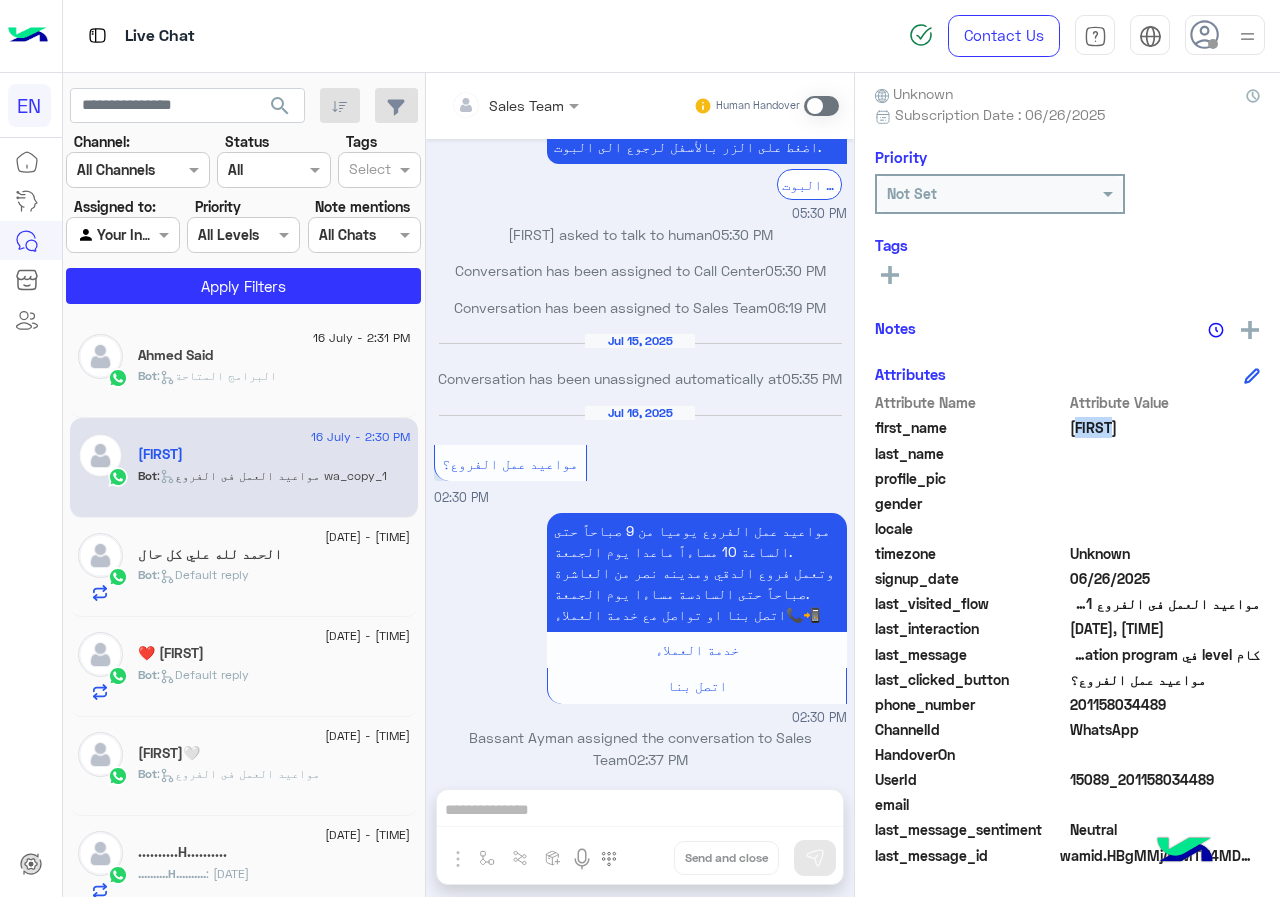 click on "[FIRST]" 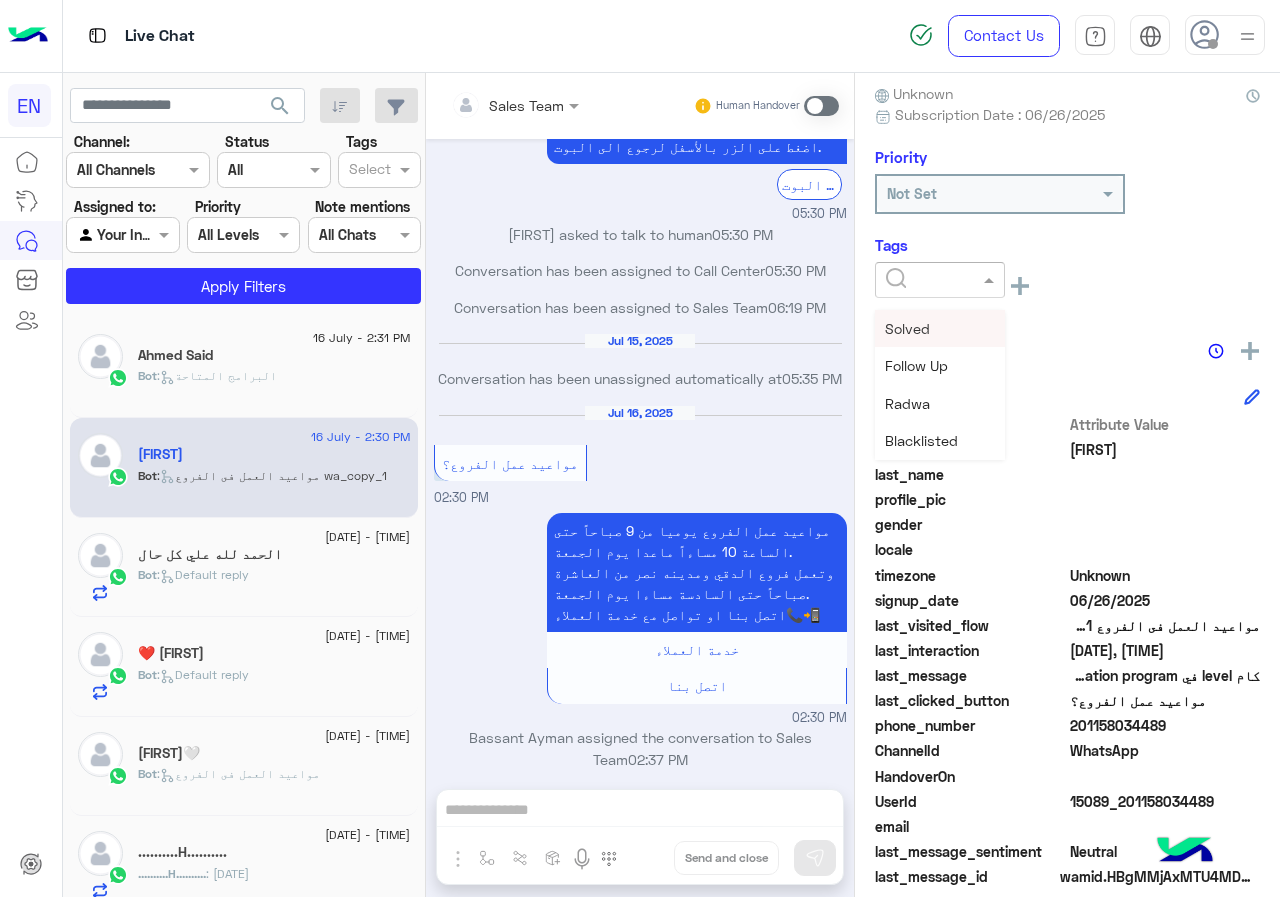 click 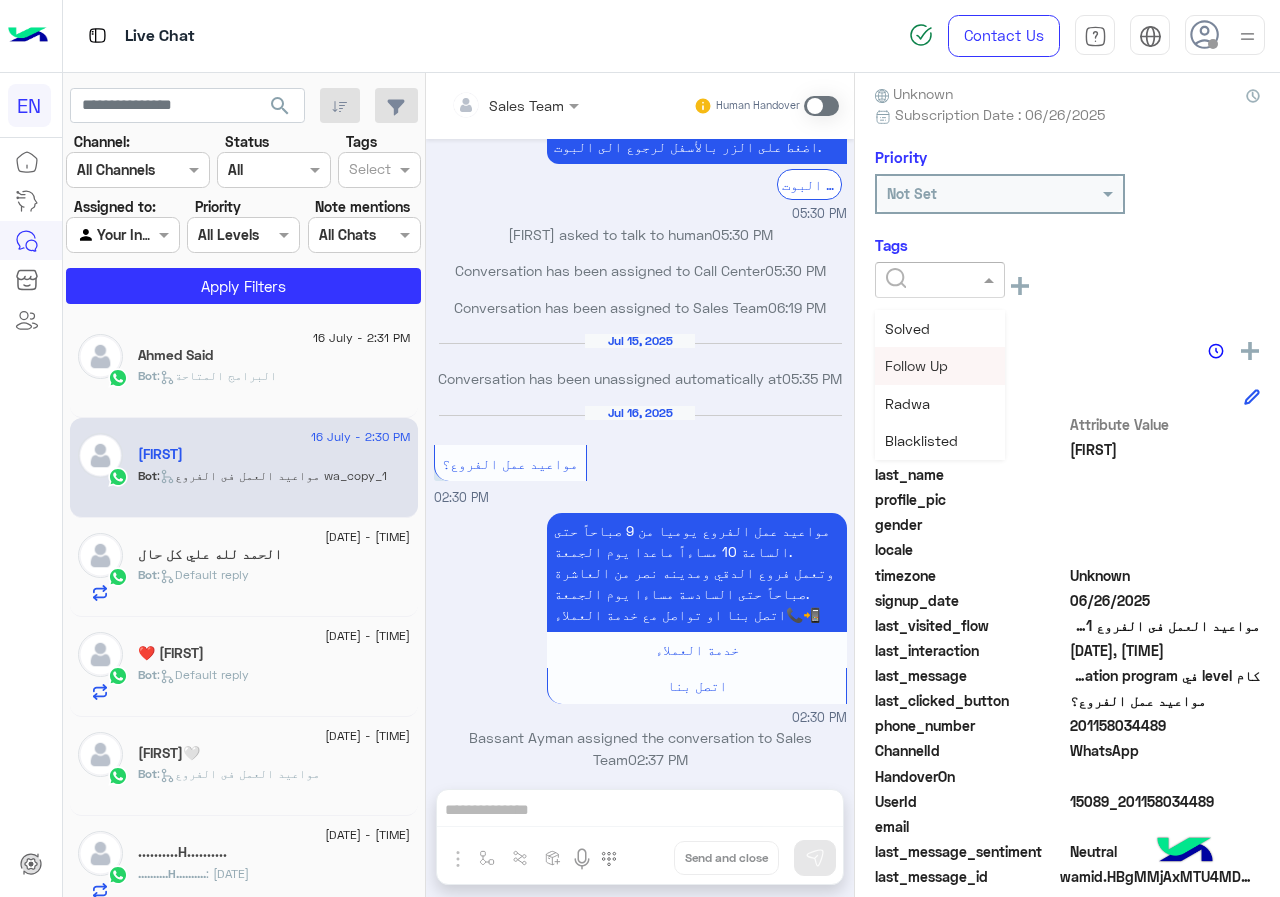 scroll, scrollTop: 261, scrollLeft: 0, axis: vertical 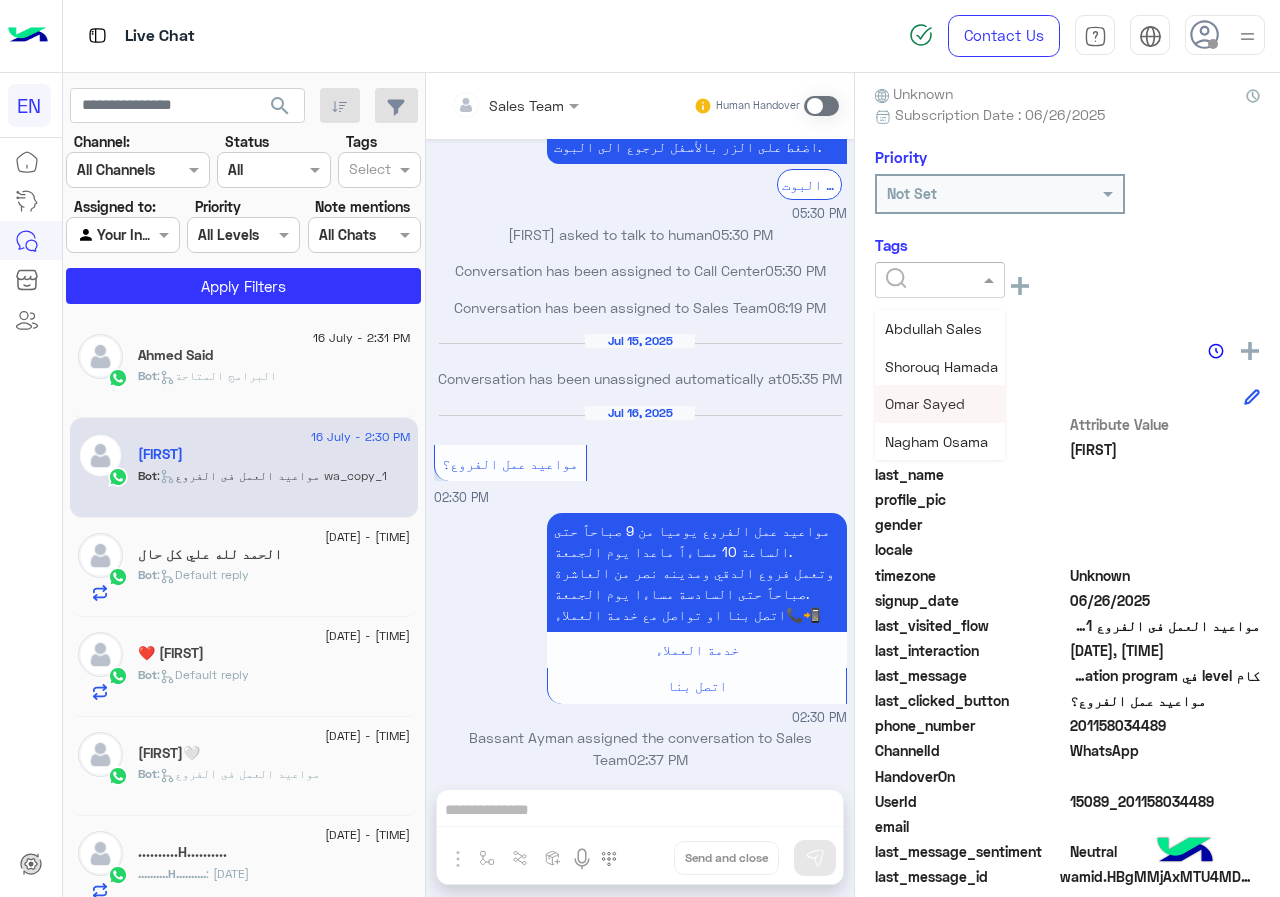click on "Omar Sayed" at bounding box center [925, 403] 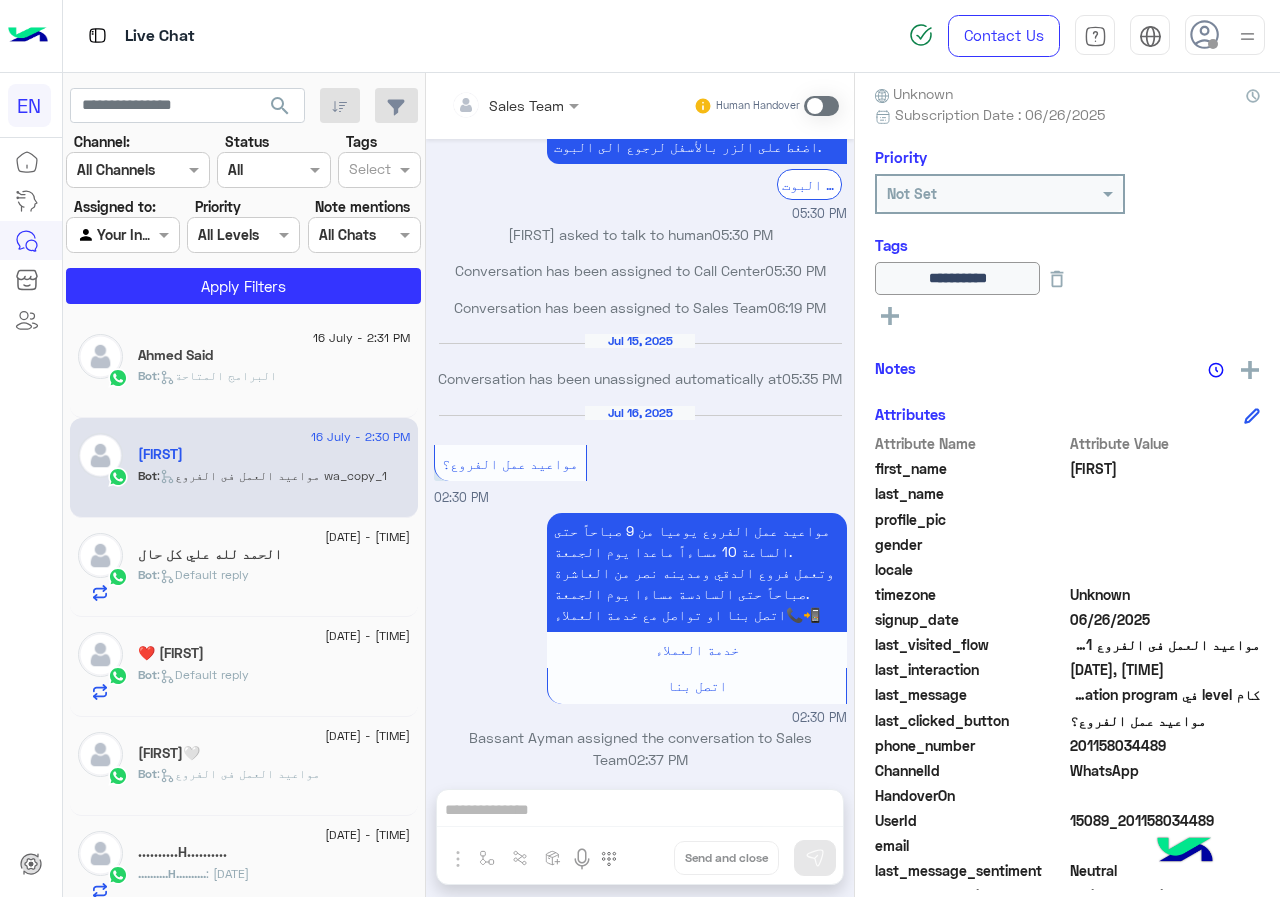 click on "Bot :   البرامج المتاحة" 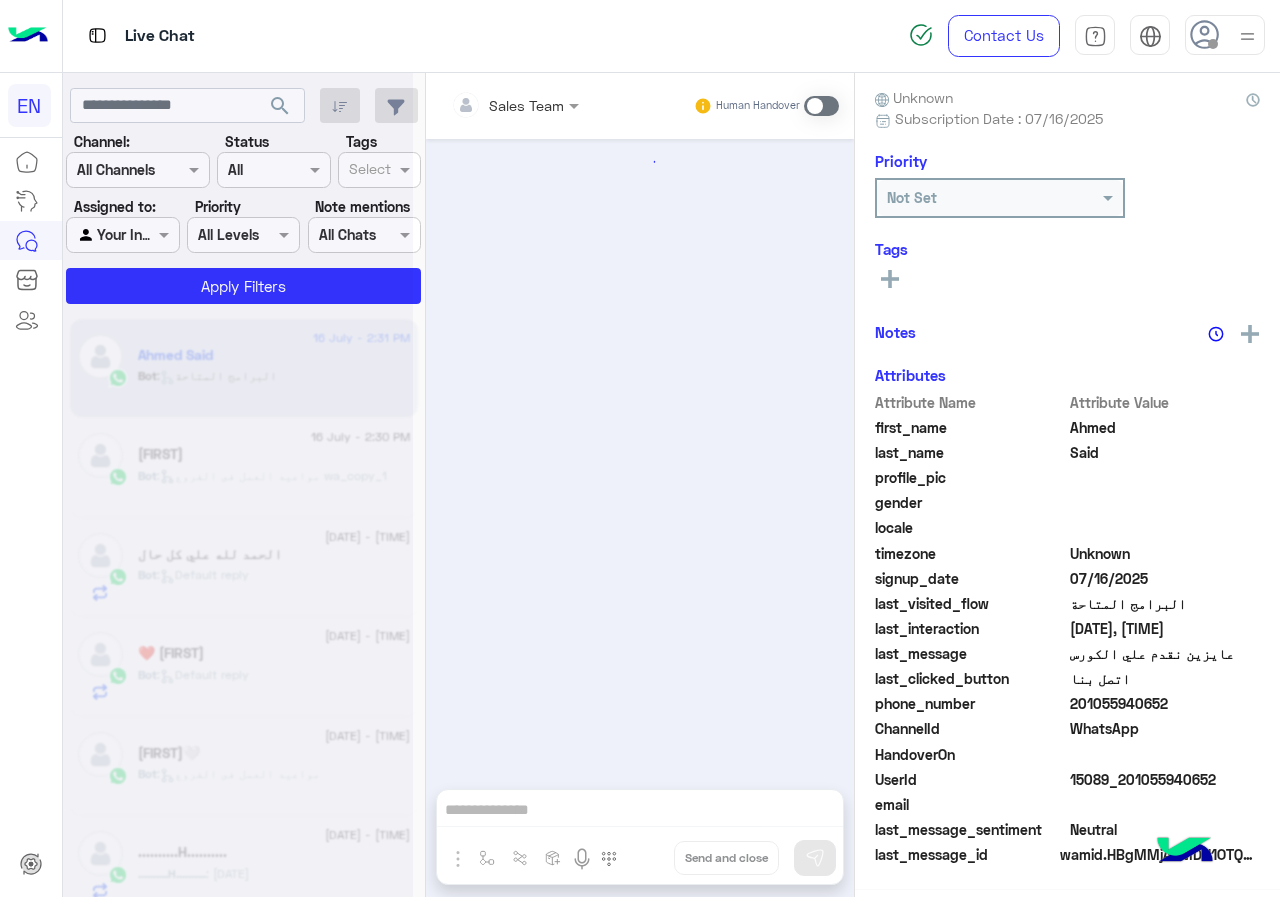 scroll, scrollTop: 176, scrollLeft: 0, axis: vertical 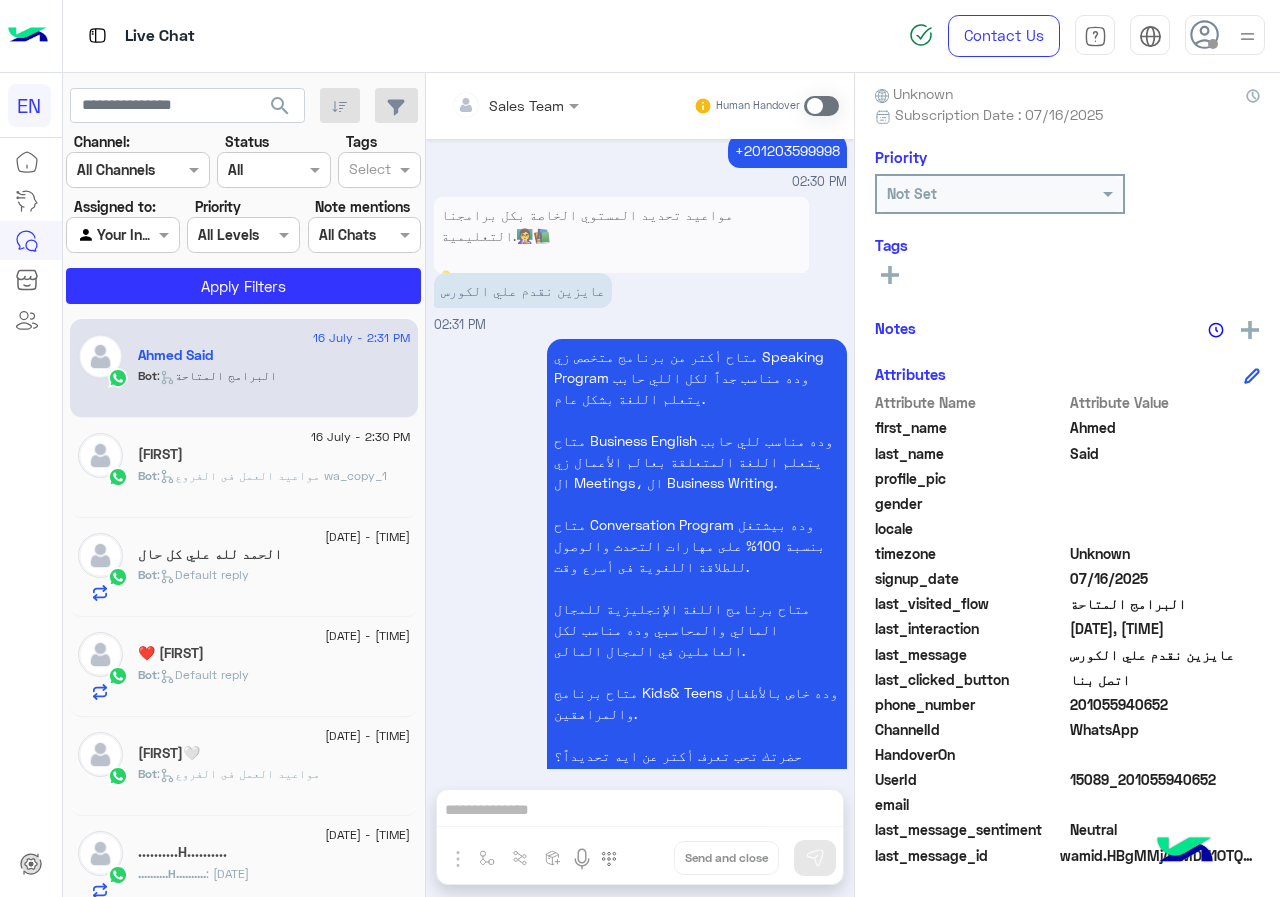 click on "last_clicked_button  اتصل بنا" 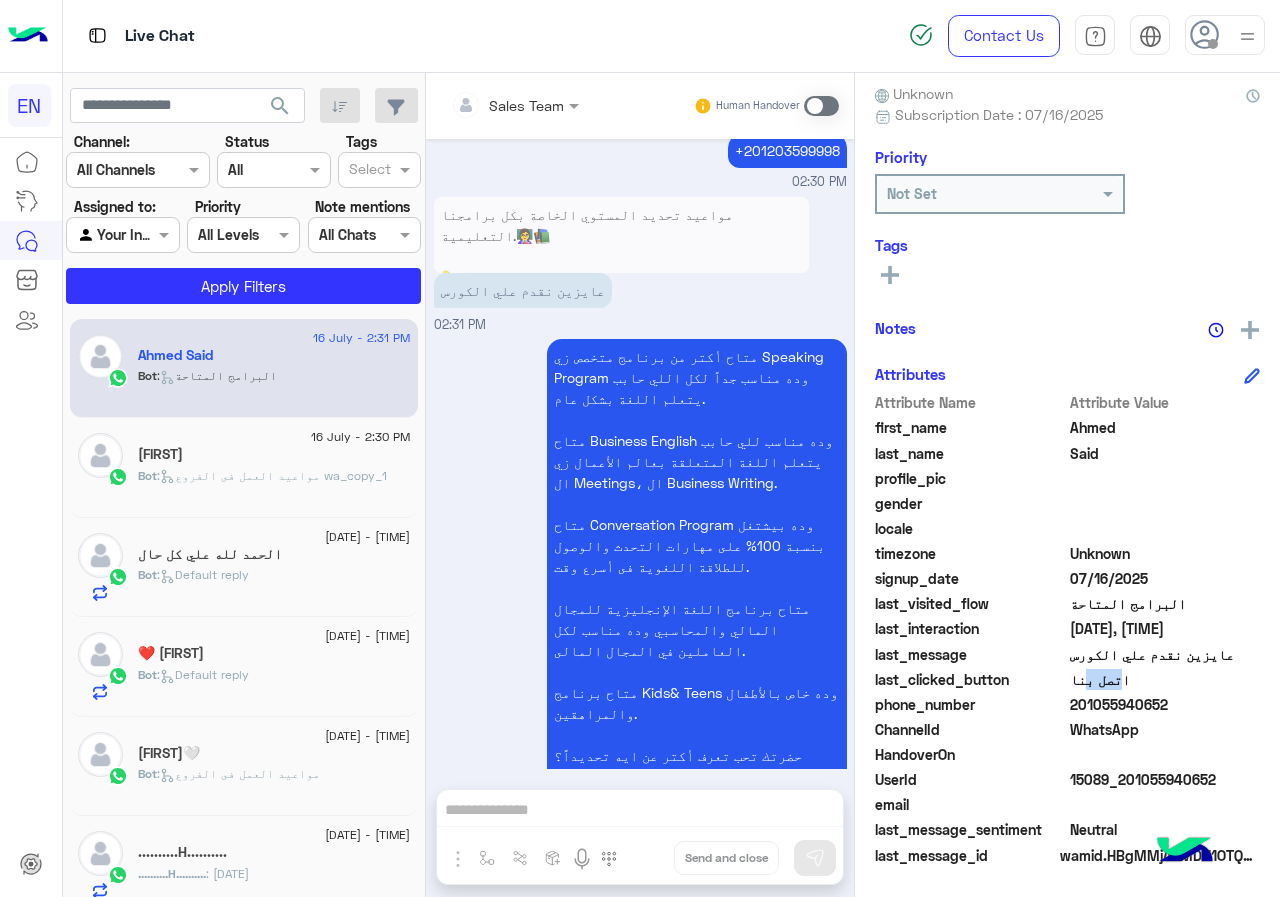 click on "last_clicked_button  اتصل بنا" 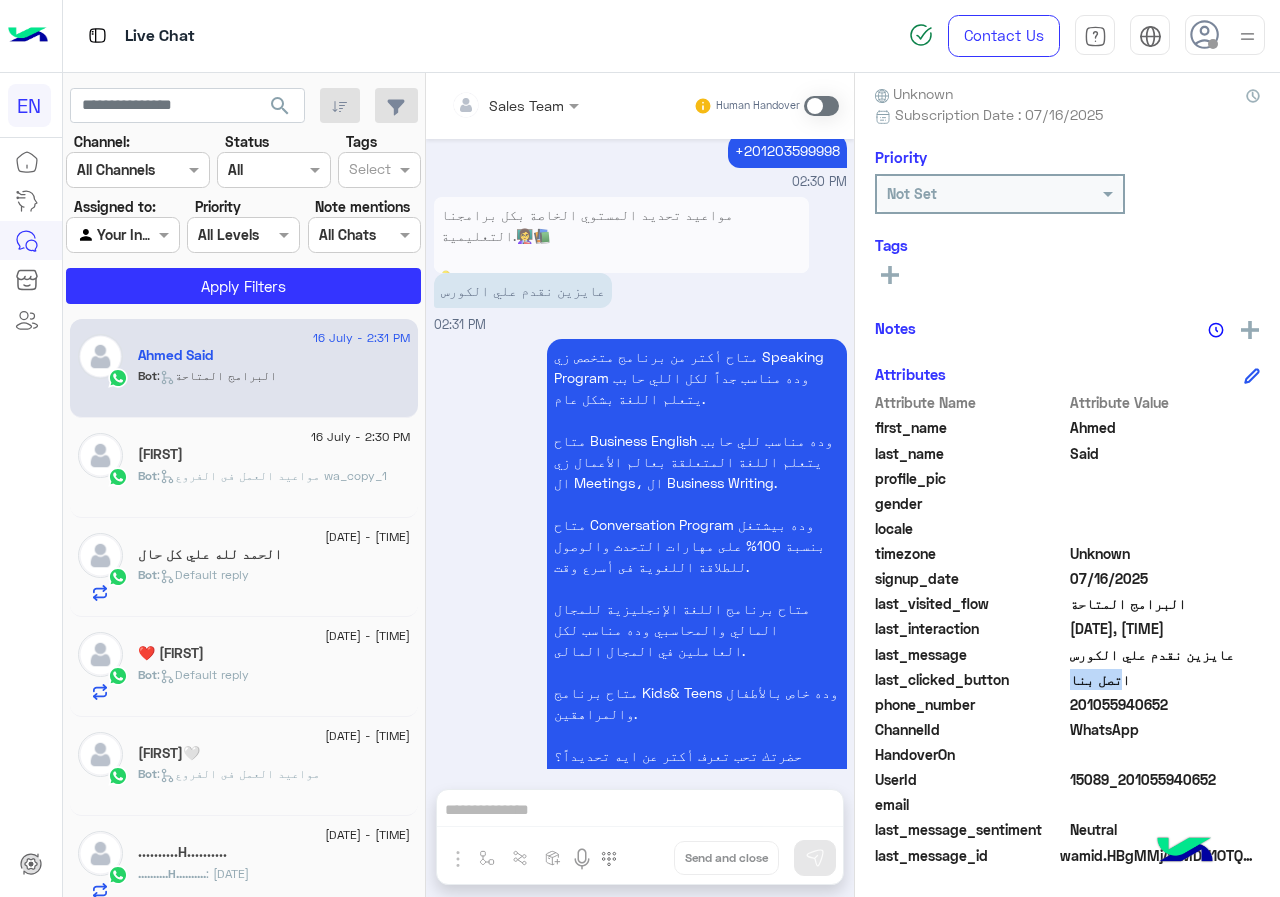 click on "last_clicked_button  اتصل بنا" 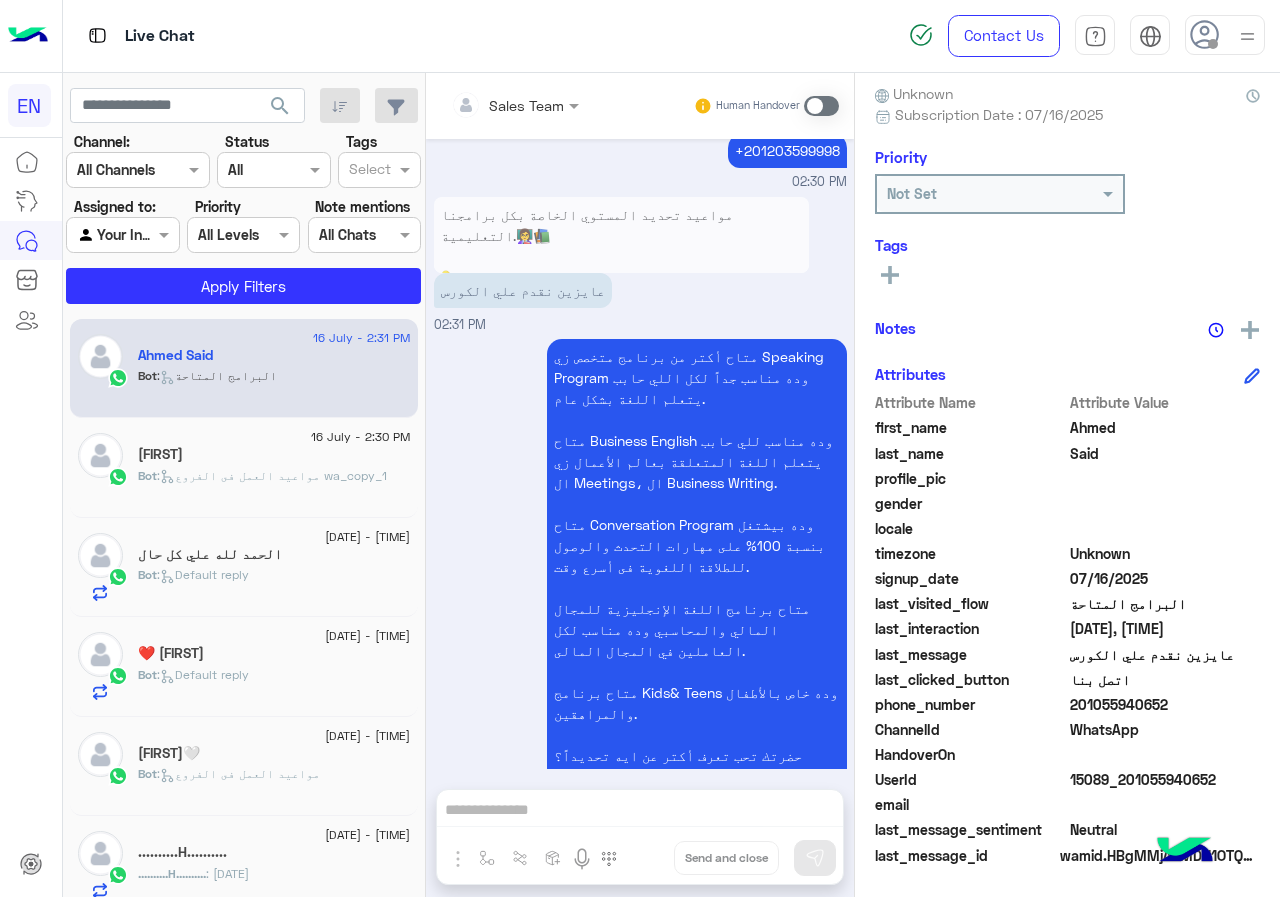 click on "201055940652" 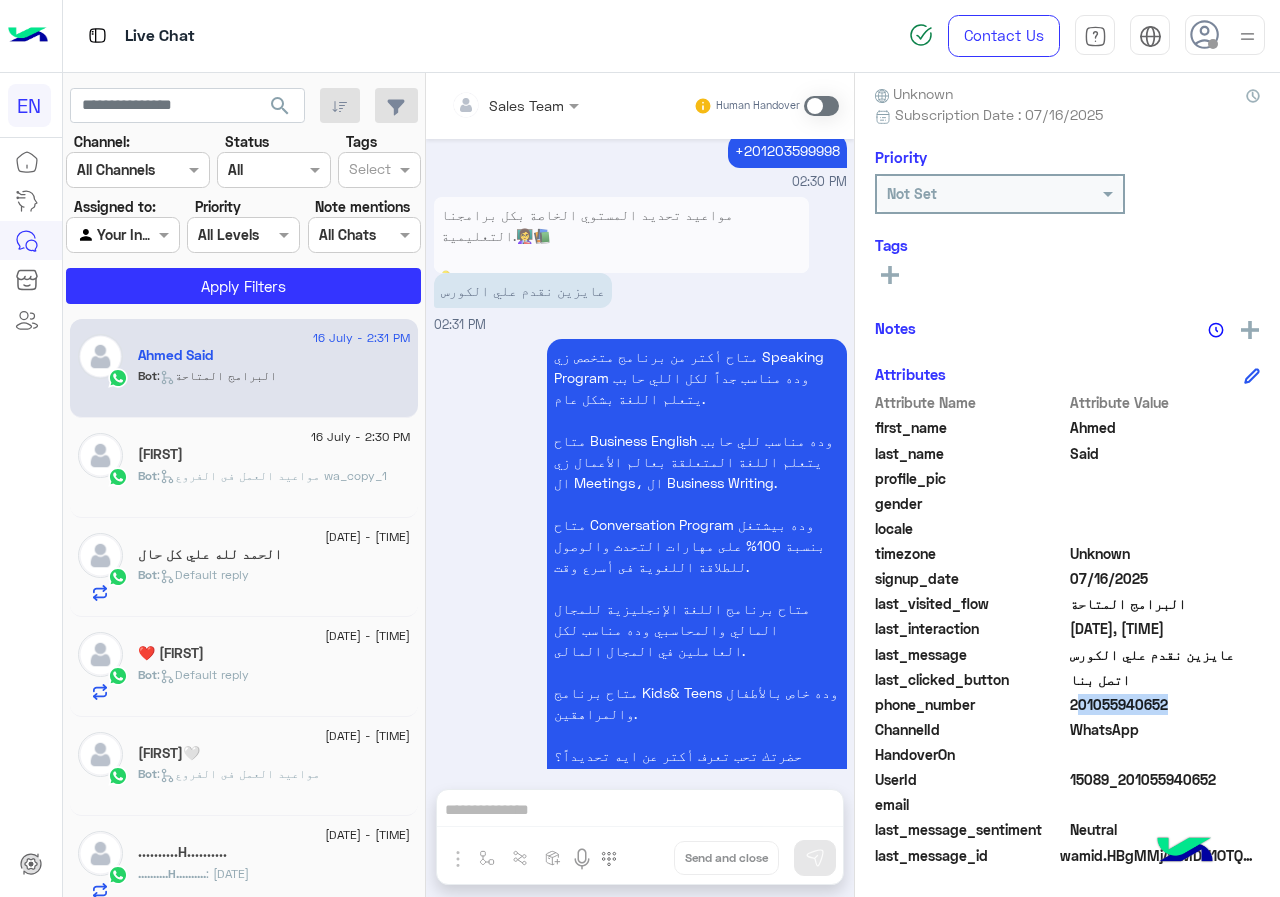 click on "201055940652" 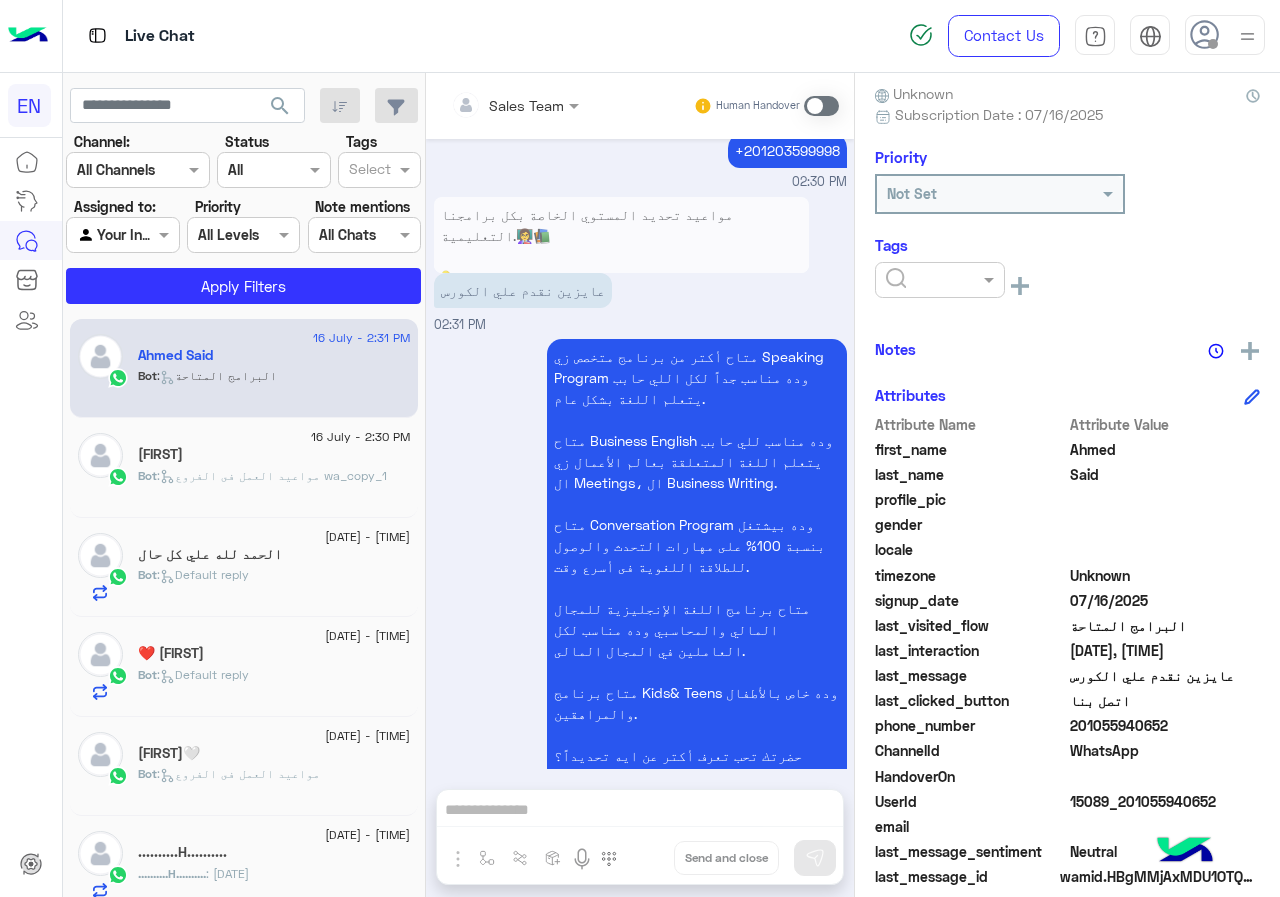 click 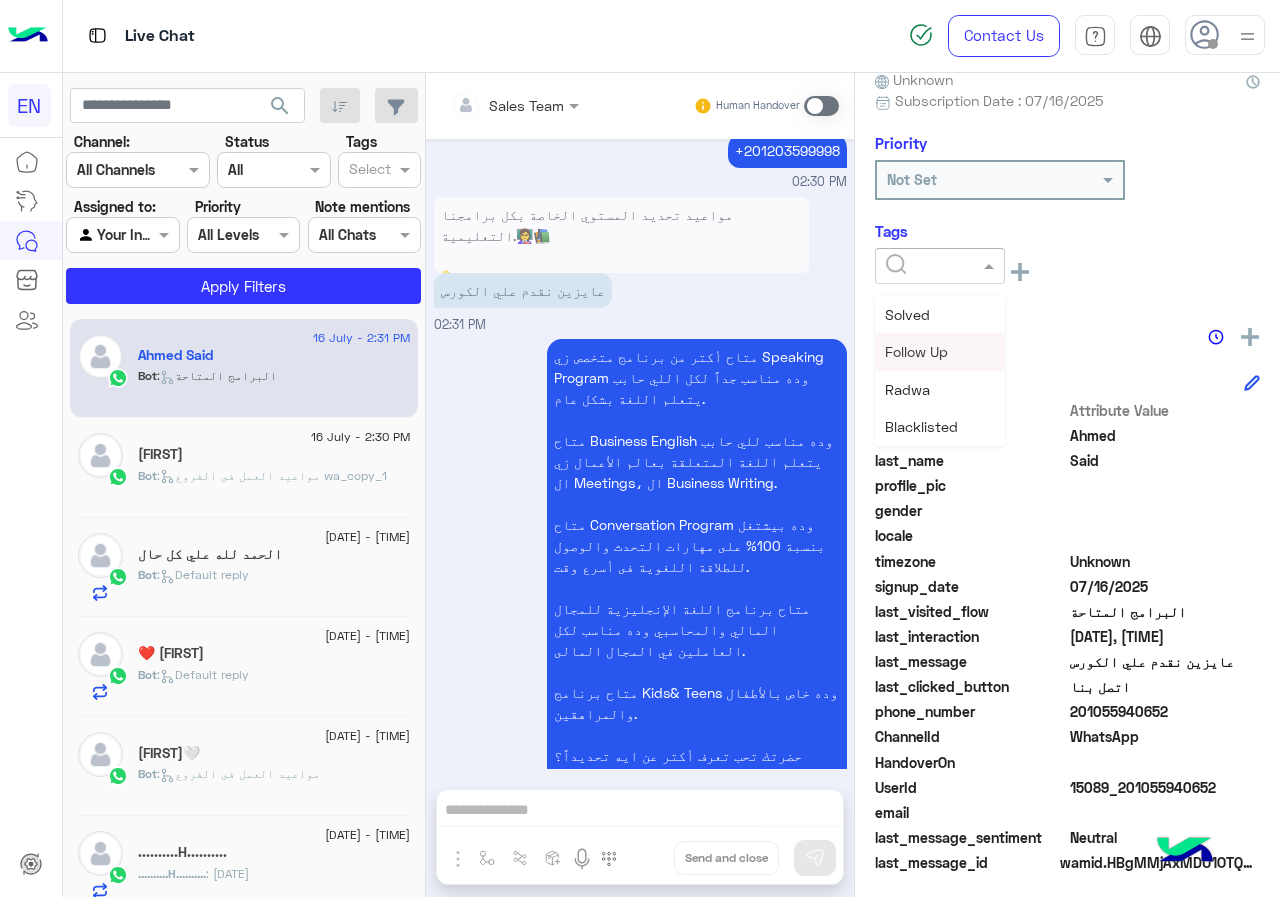 scroll, scrollTop: 201, scrollLeft: 0, axis: vertical 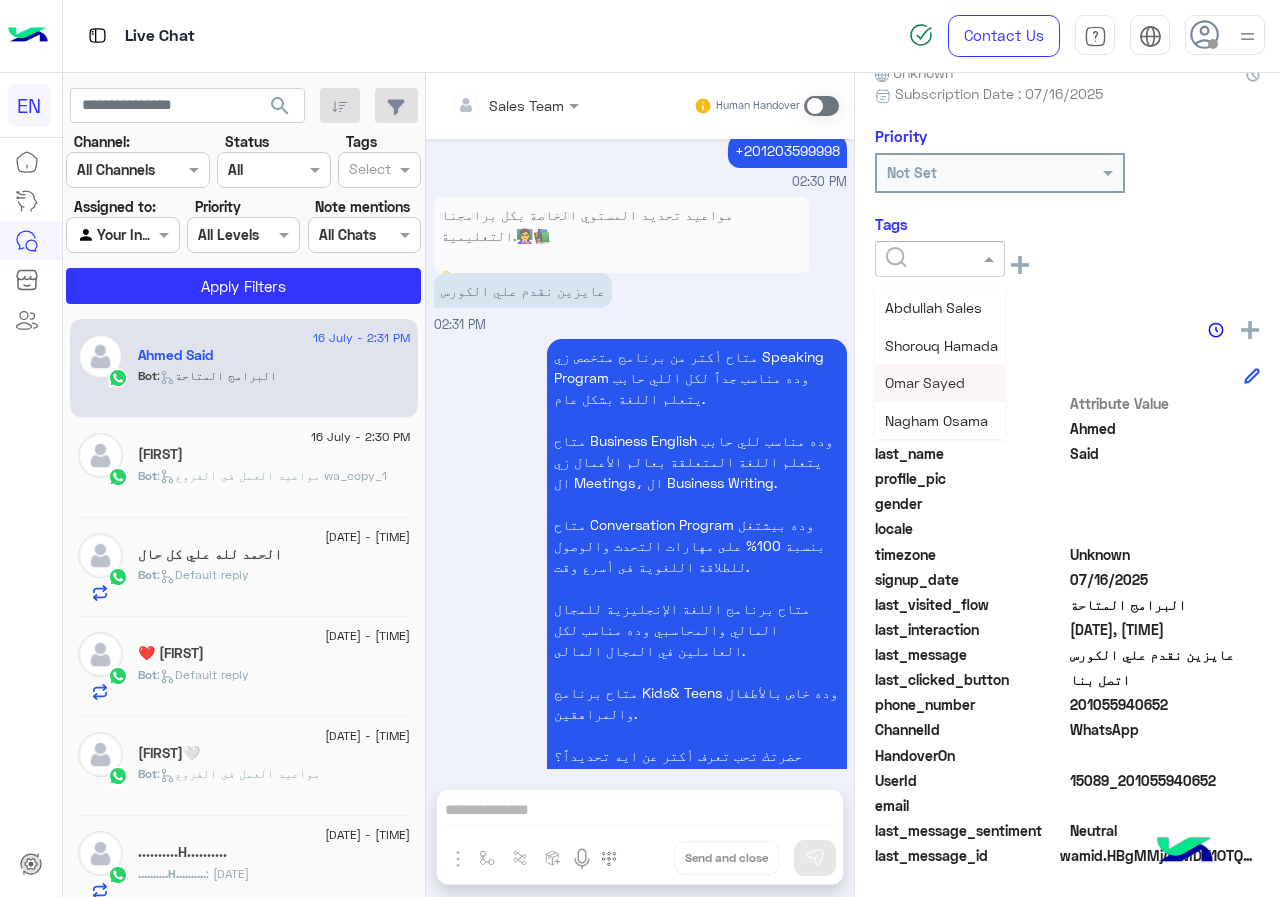 click on "Omar Sayed" at bounding box center (940, 382) 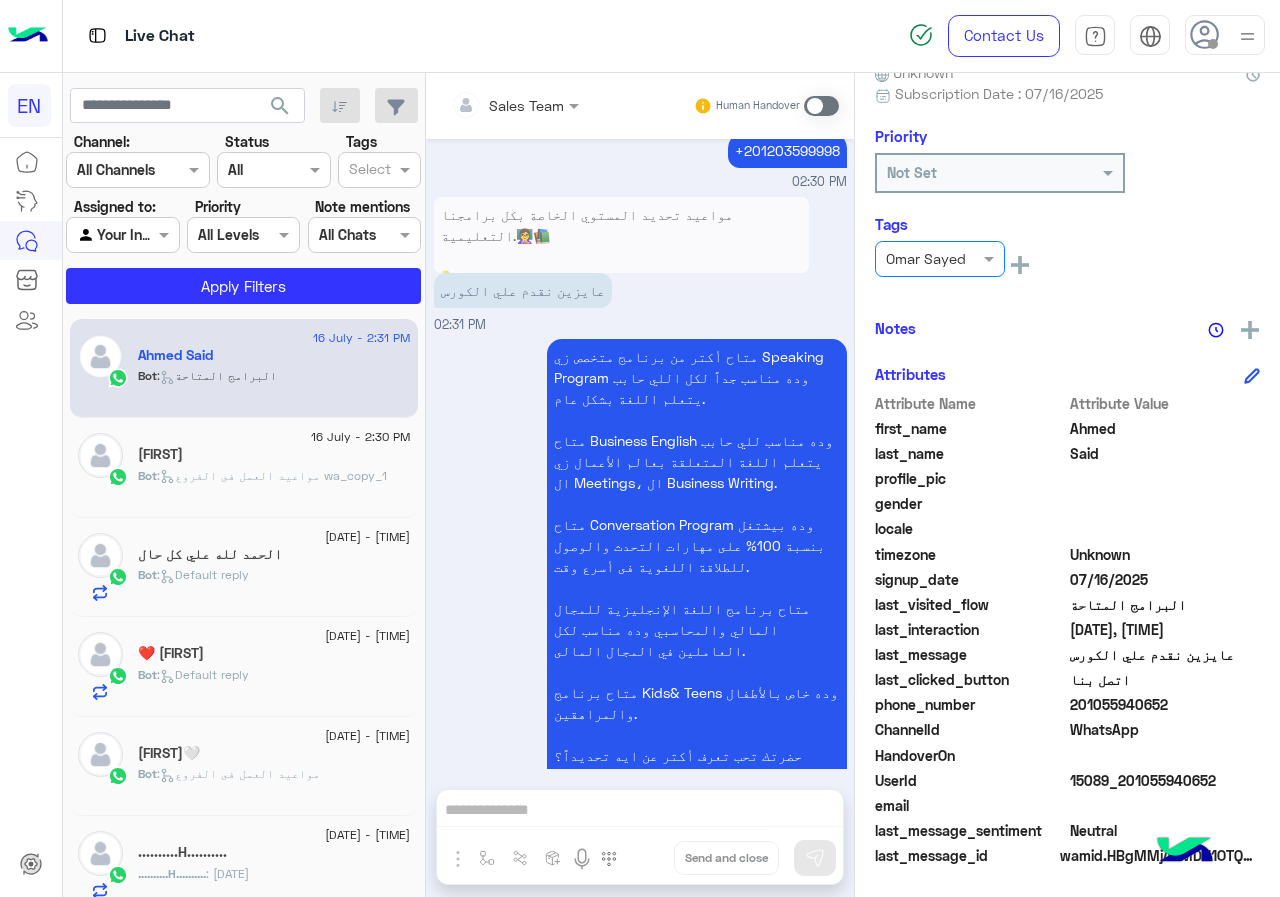 click on "Ahmed" 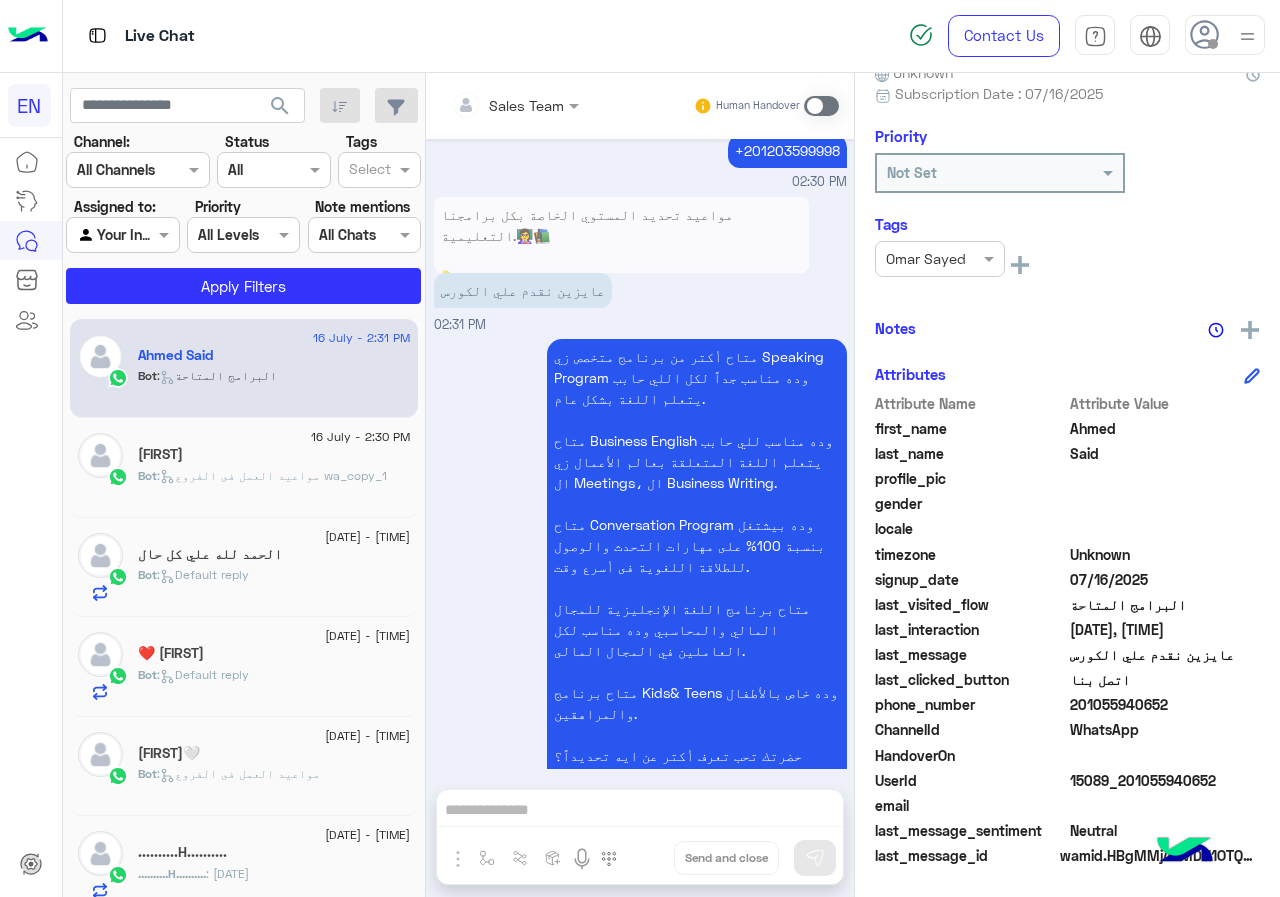 click on "Ahmed" 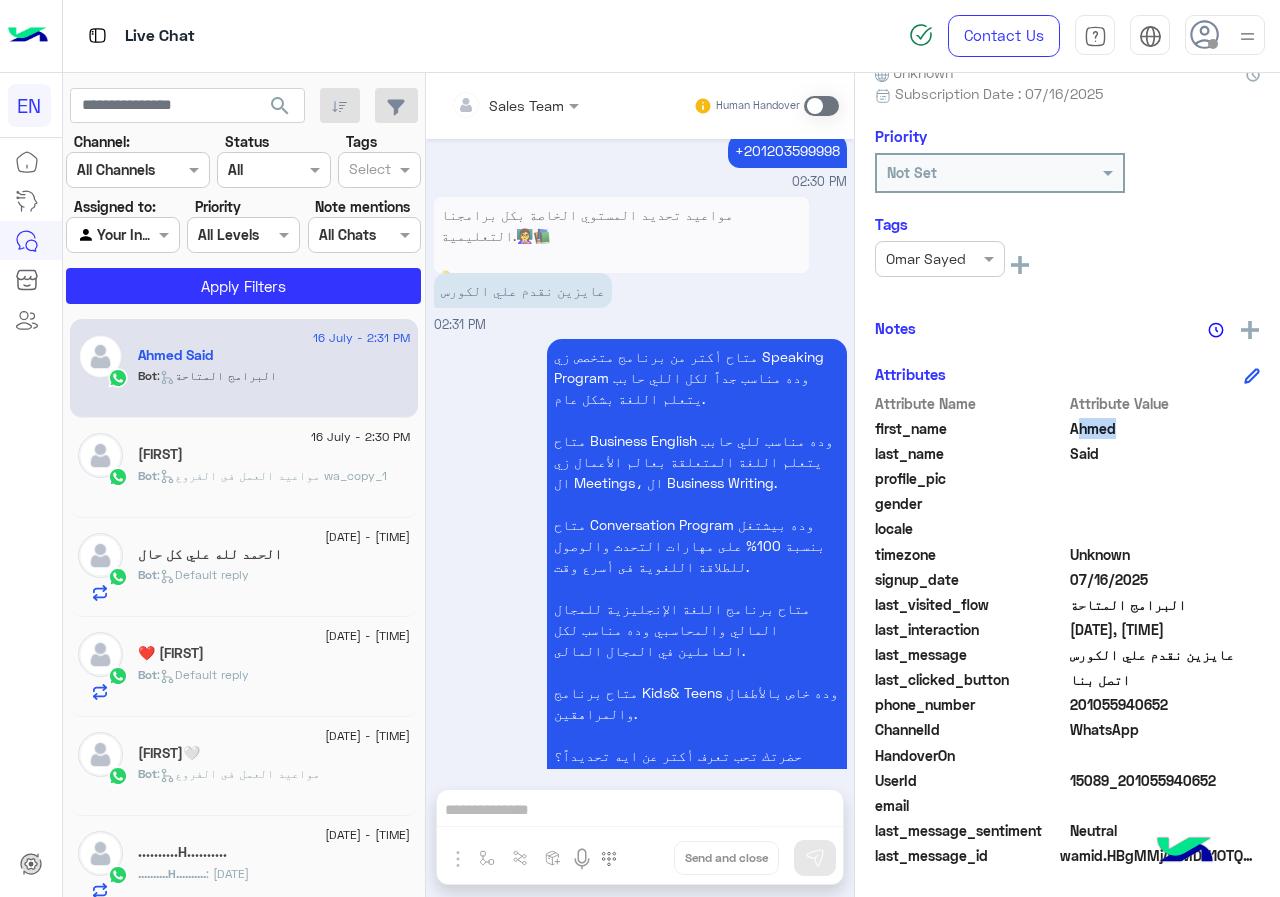click on "Ahmed" 